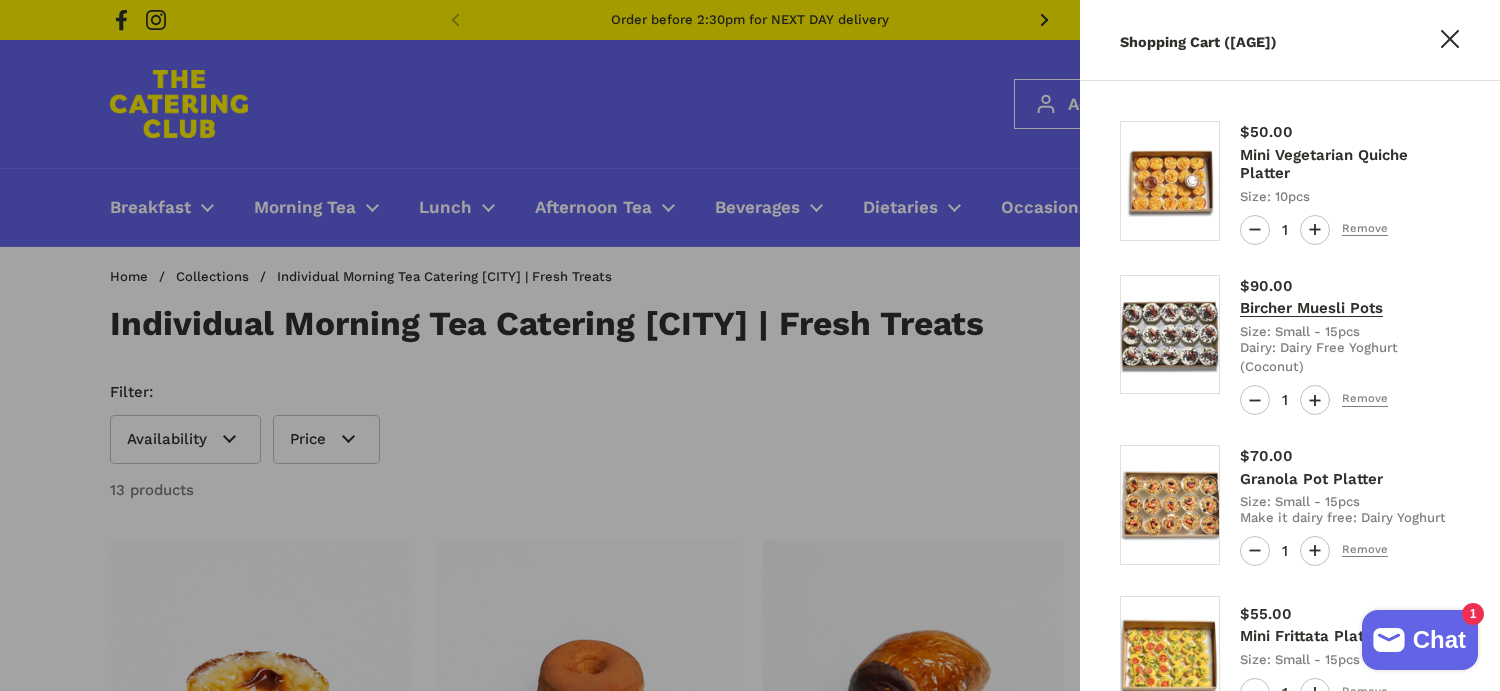 scroll, scrollTop: 0, scrollLeft: 0, axis: both 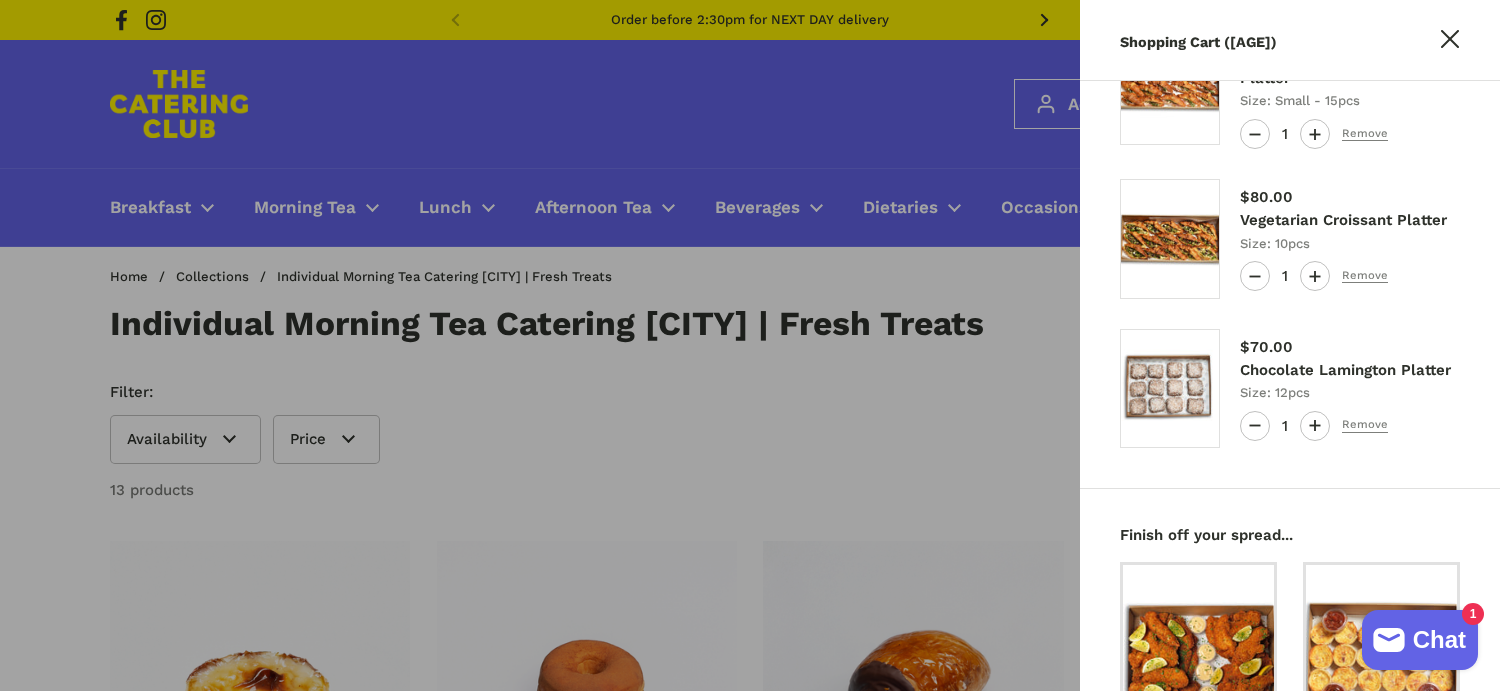 type 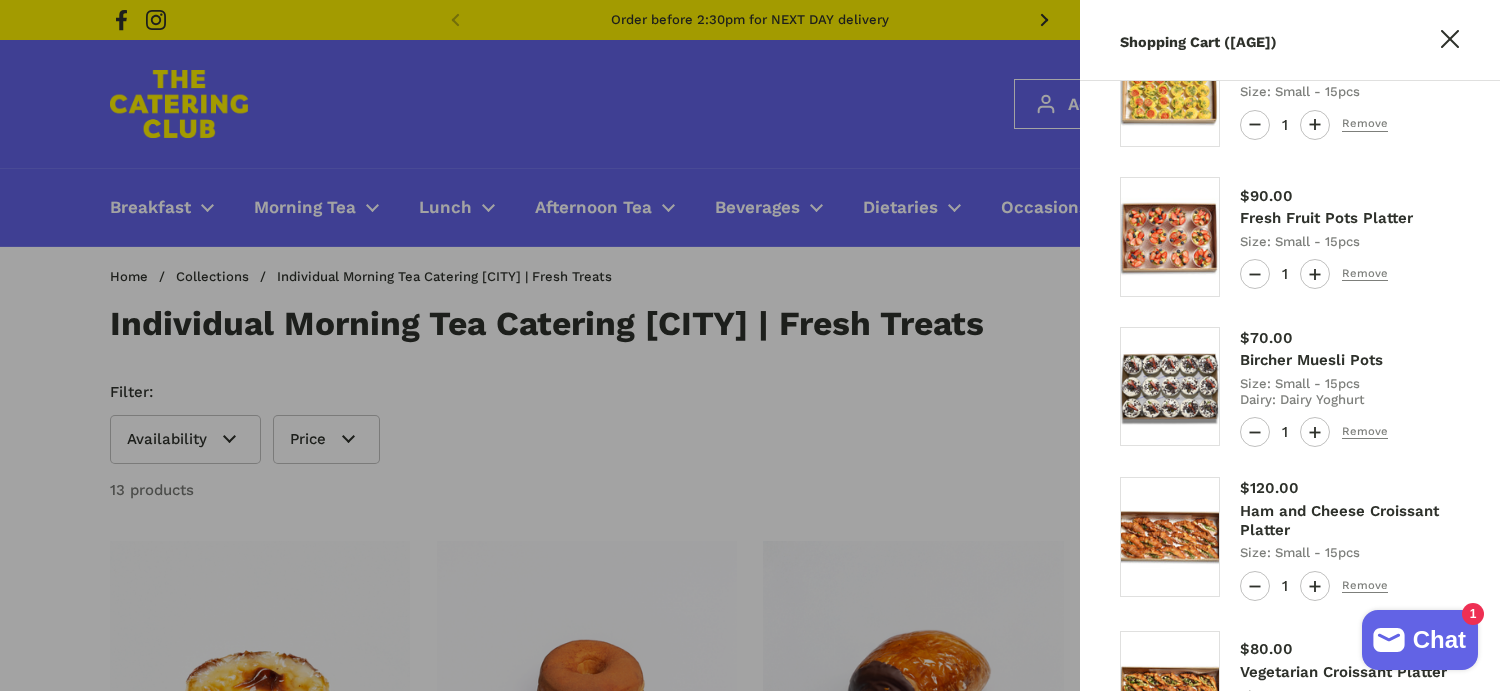 scroll, scrollTop: 552, scrollLeft: 0, axis: vertical 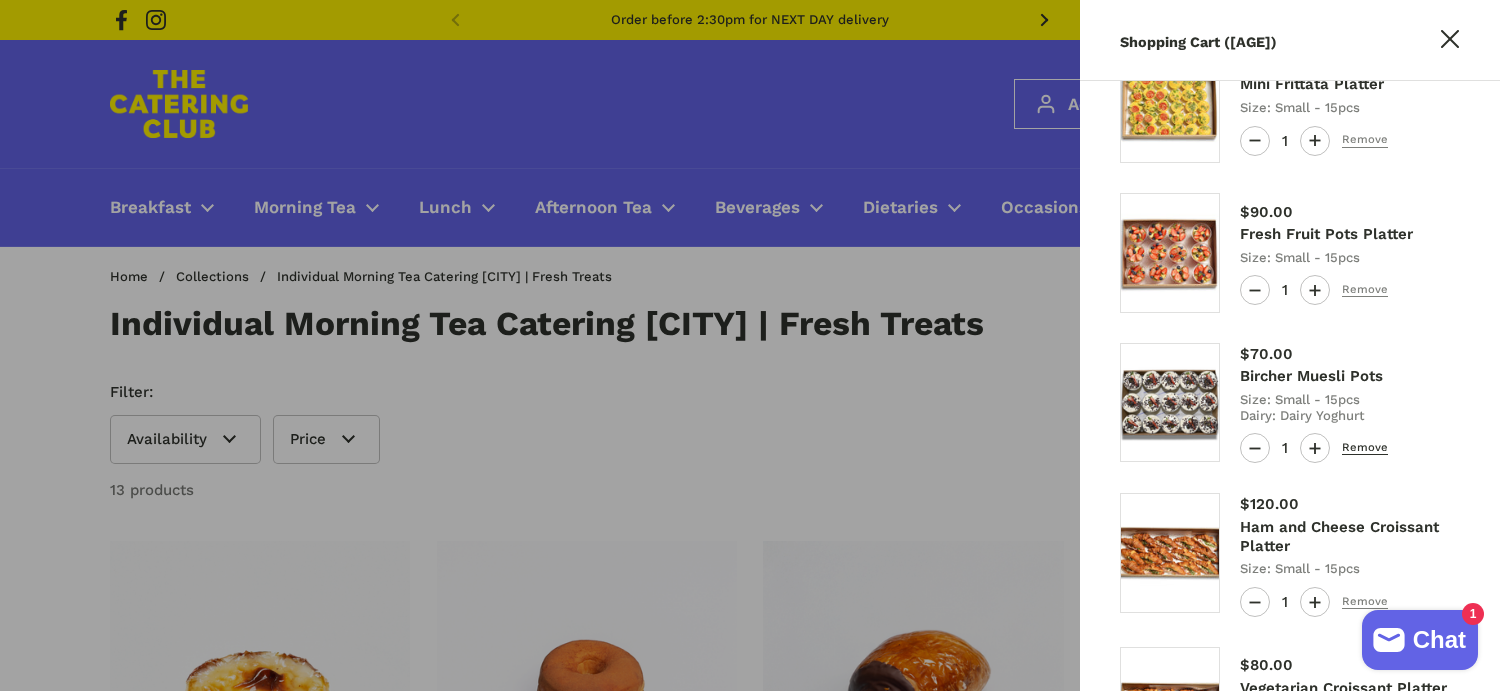 click on "Remove" at bounding box center (1365, 448) 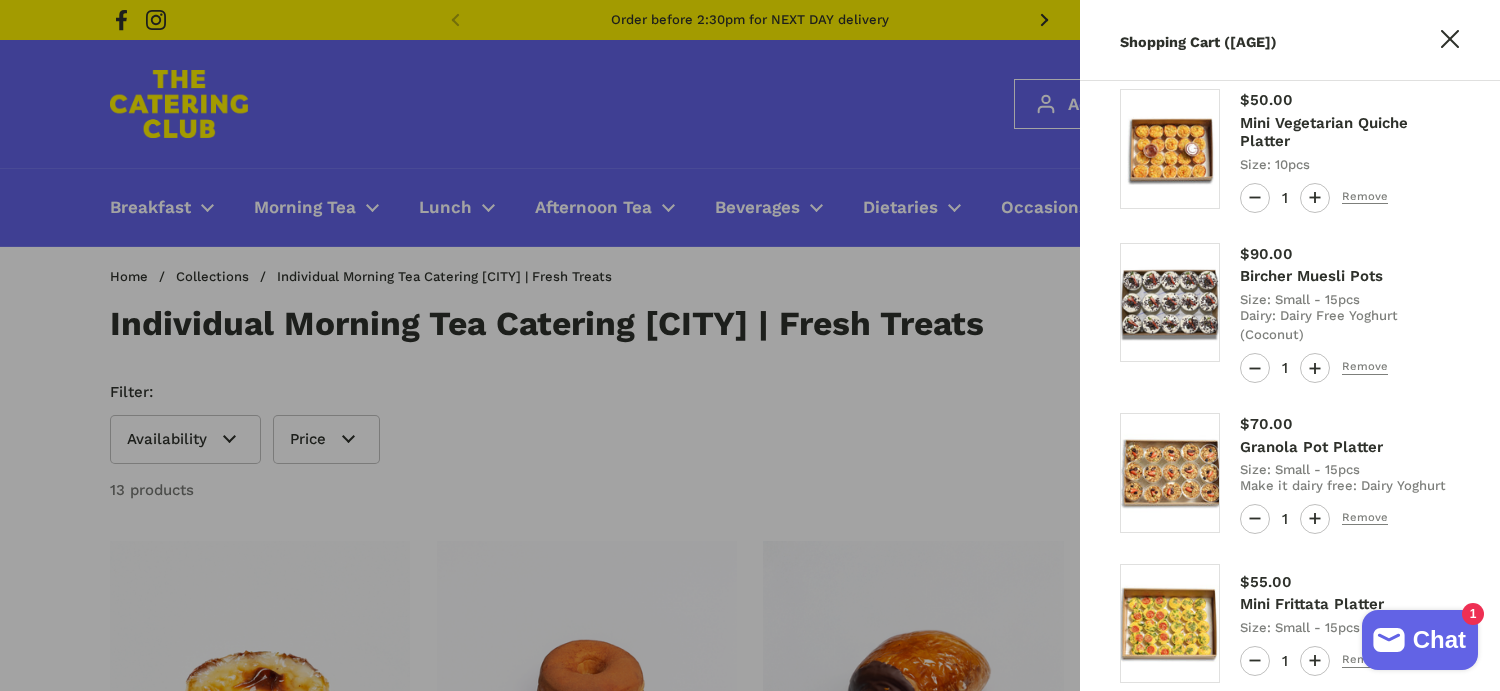 scroll, scrollTop: 0, scrollLeft: 0, axis: both 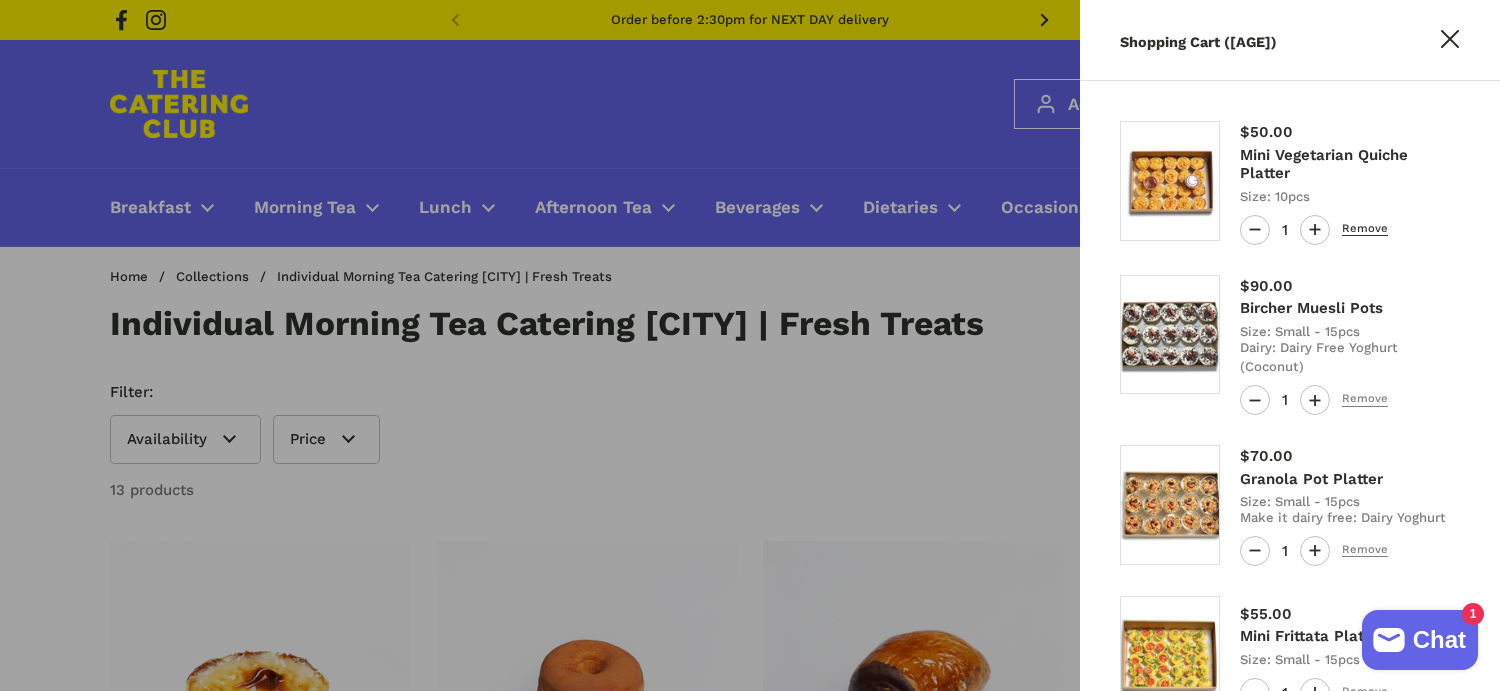 click on "Remove" at bounding box center (1365, 229) 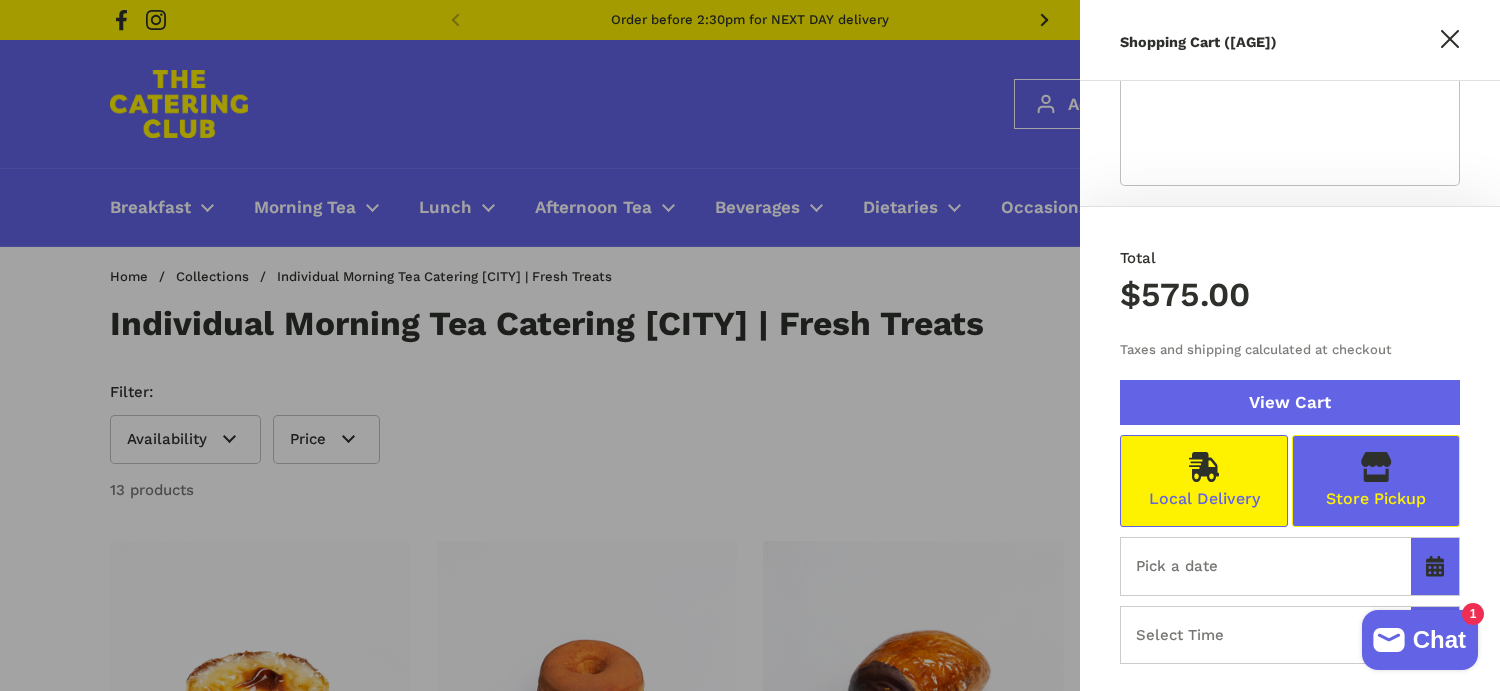 scroll, scrollTop: 1615, scrollLeft: 0, axis: vertical 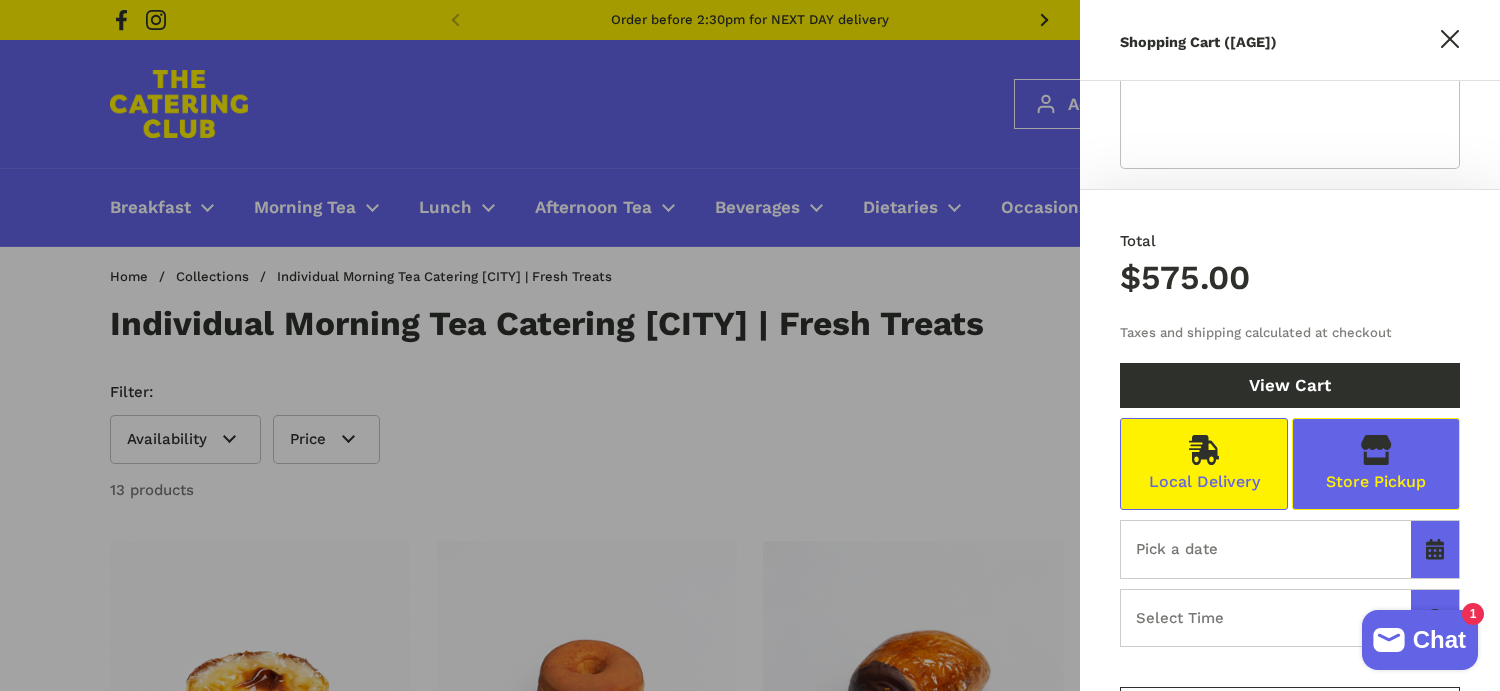 click at bounding box center (1290, 549) 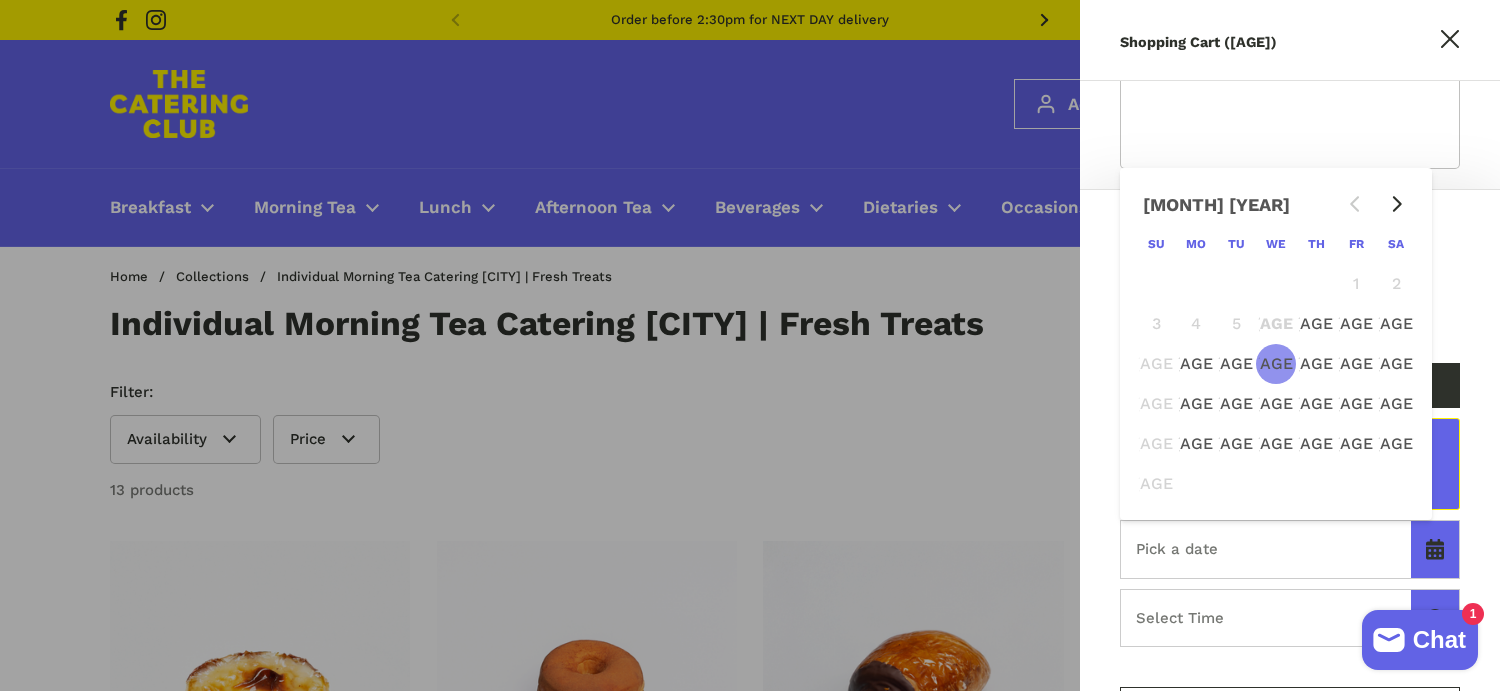 click on "[AGE]" at bounding box center [1276, 364] 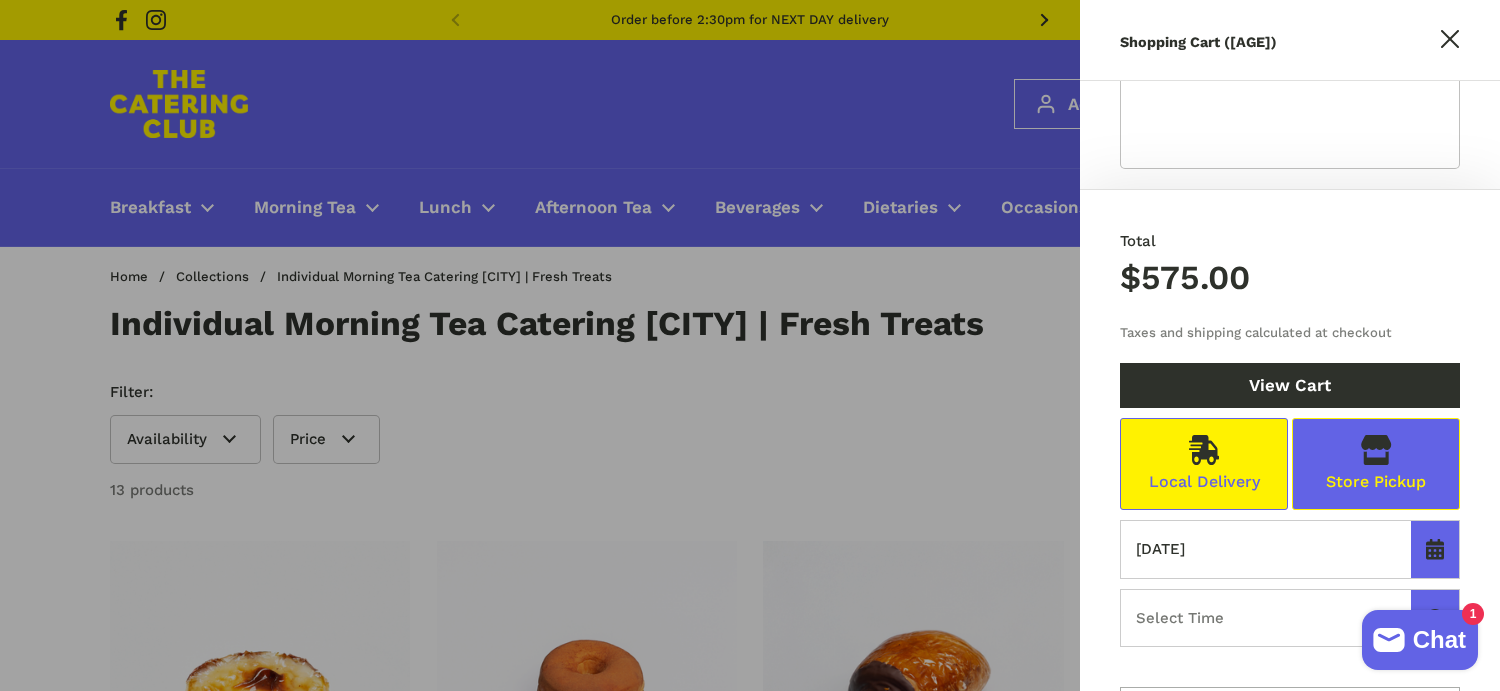 click at bounding box center [1290, 618] 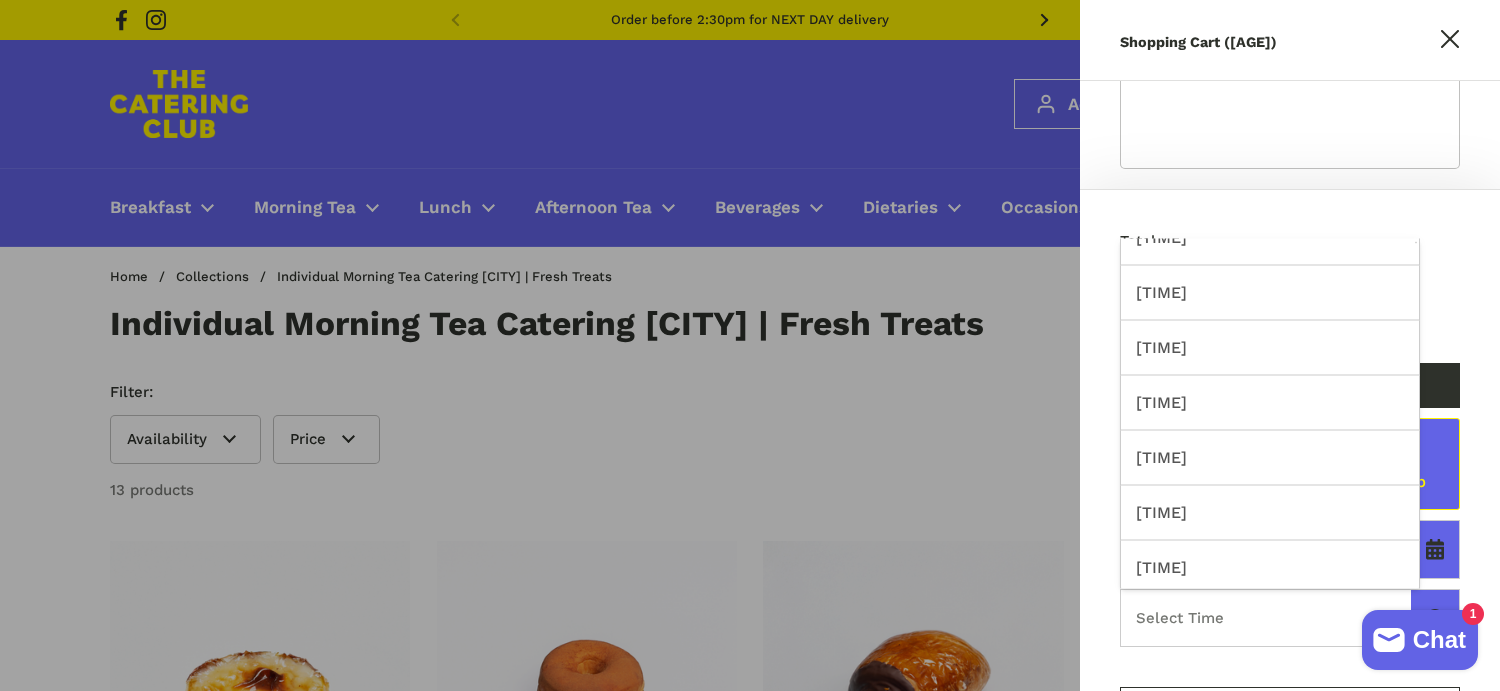 scroll, scrollTop: 169, scrollLeft: 0, axis: vertical 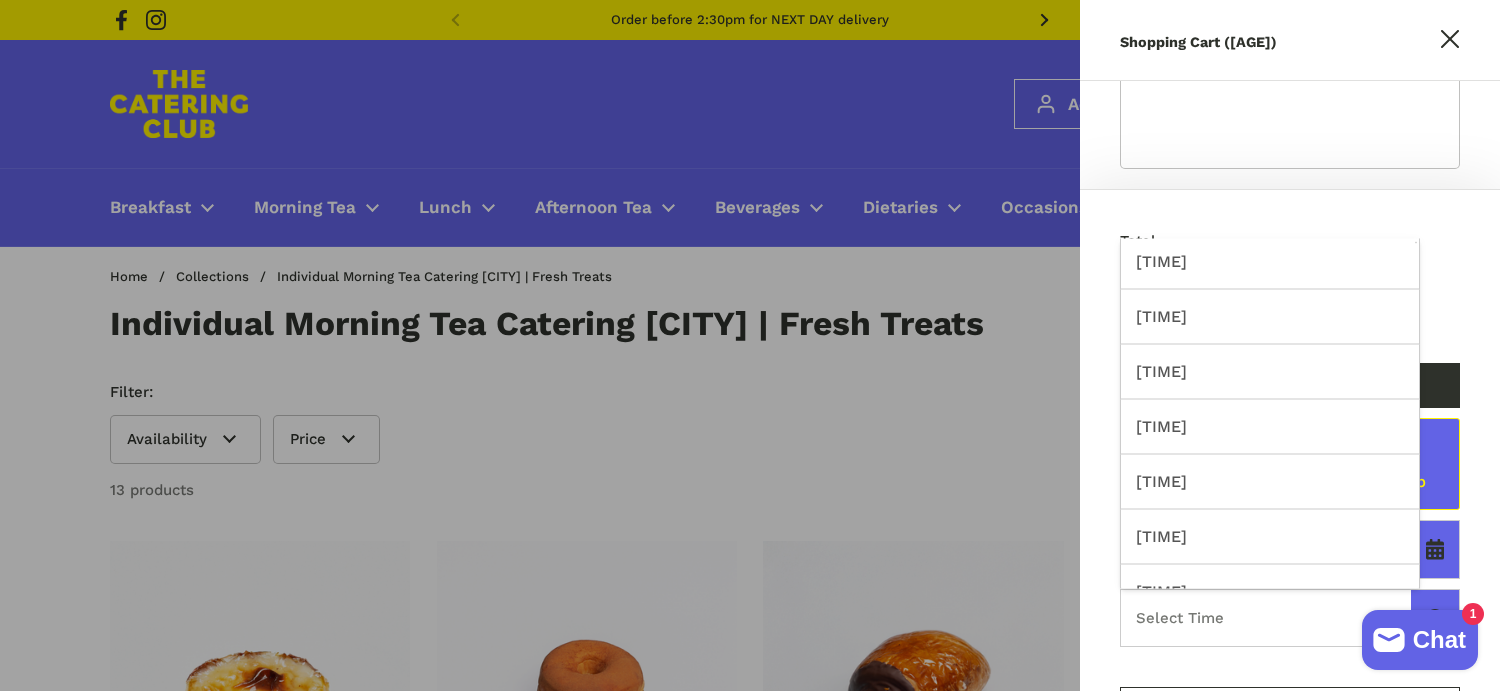 click on "[TIME]" at bounding box center [1270, 427] 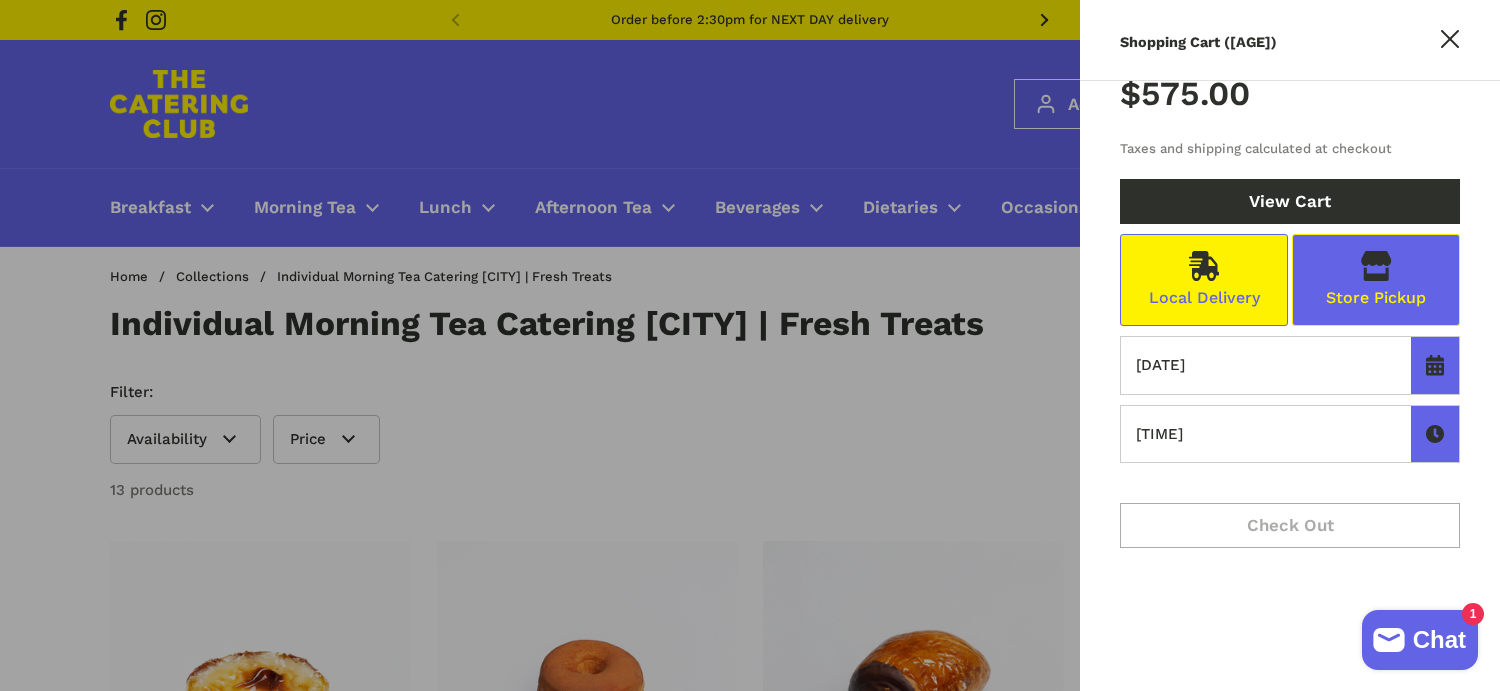 scroll, scrollTop: 1833, scrollLeft: 0, axis: vertical 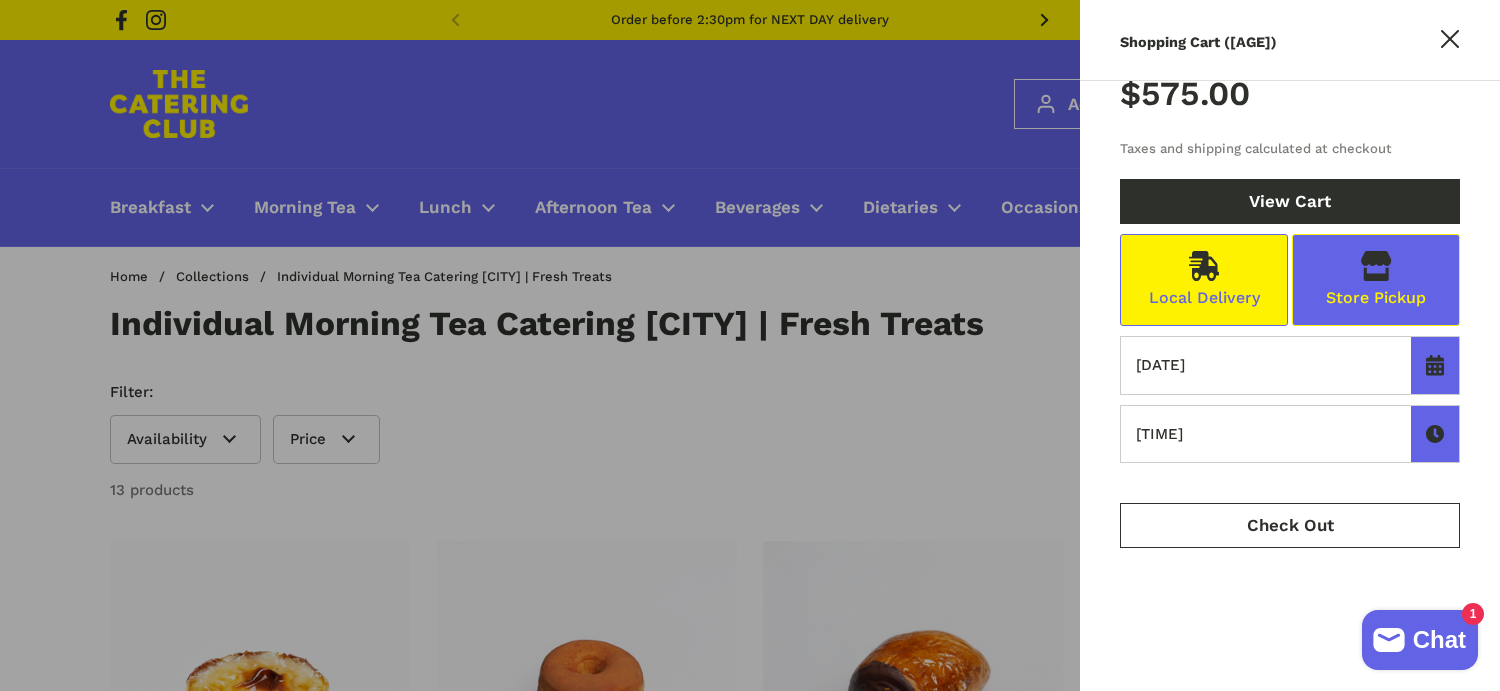 click on "Local Delivery" at bounding box center [1204, 298] 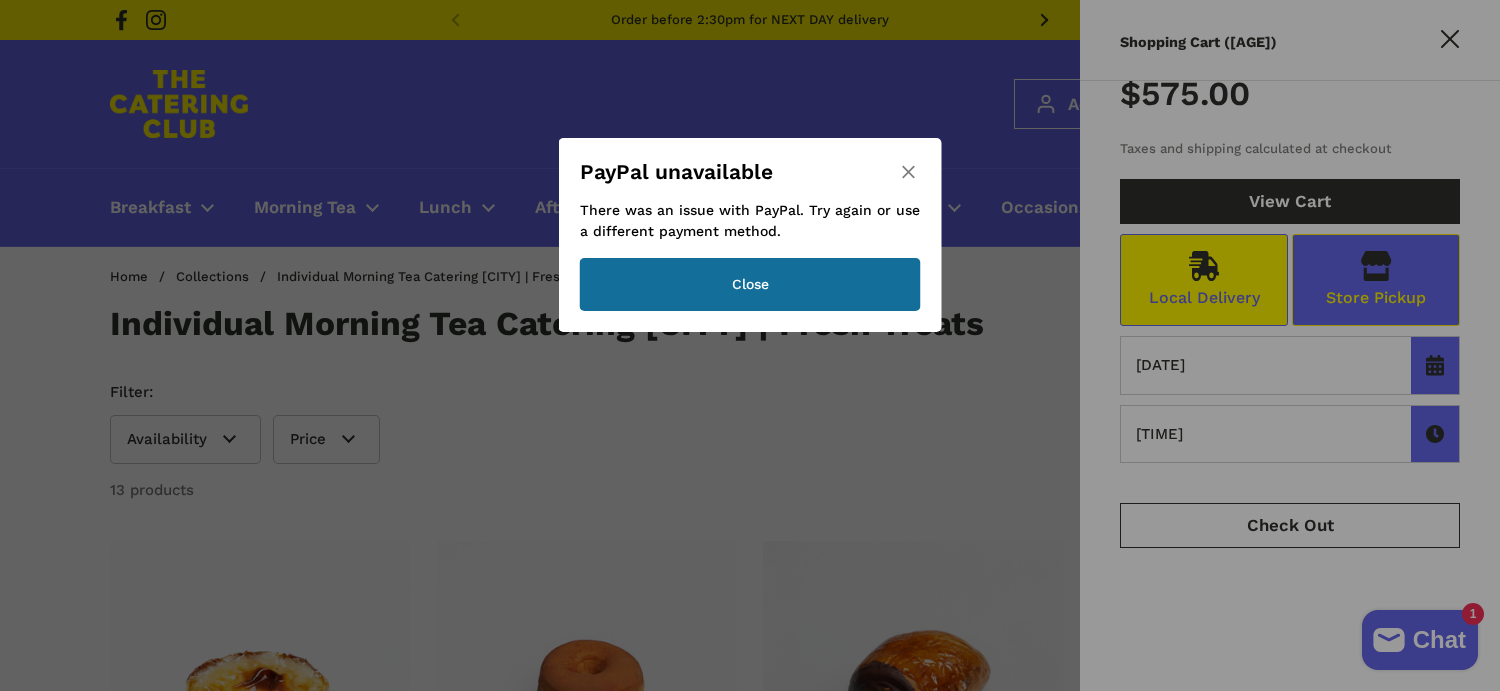 click on "Close" at bounding box center [750, 284] 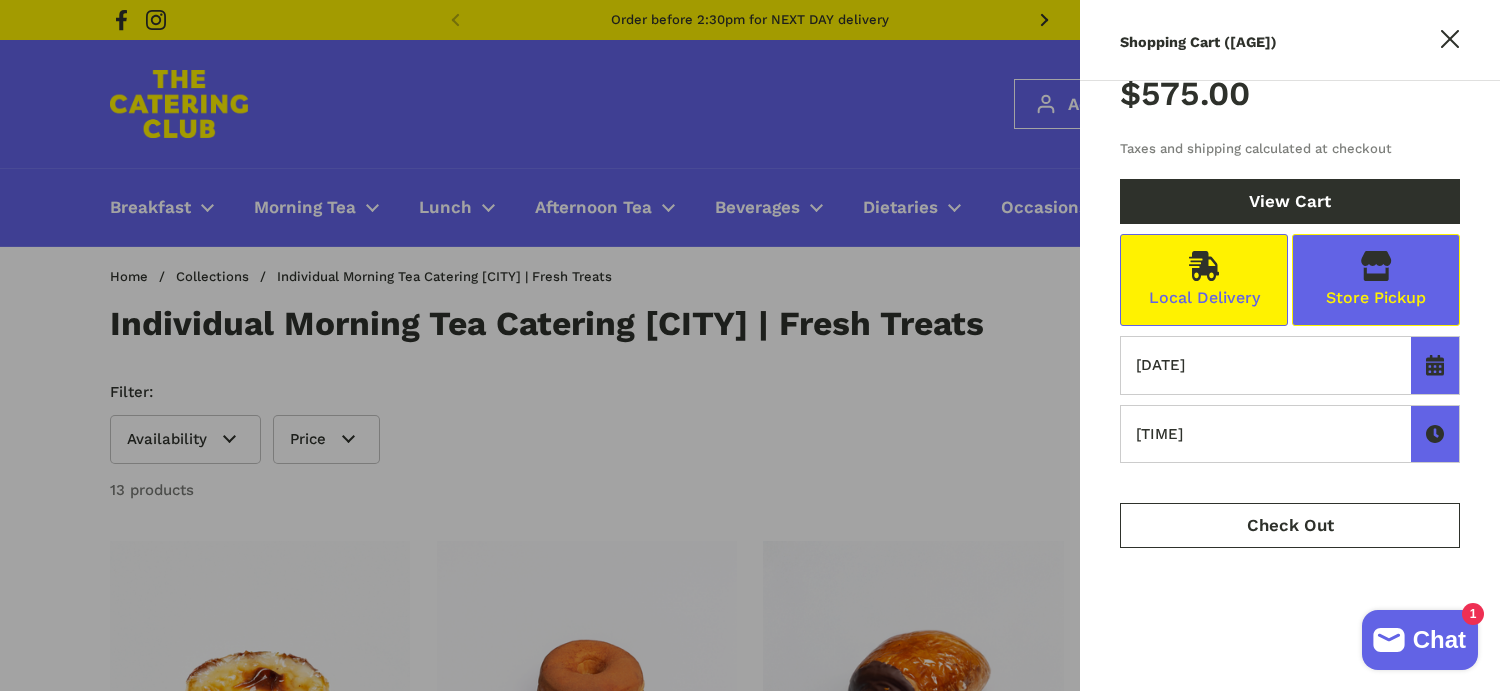 click on "Local Delivery" at bounding box center (1204, 280) 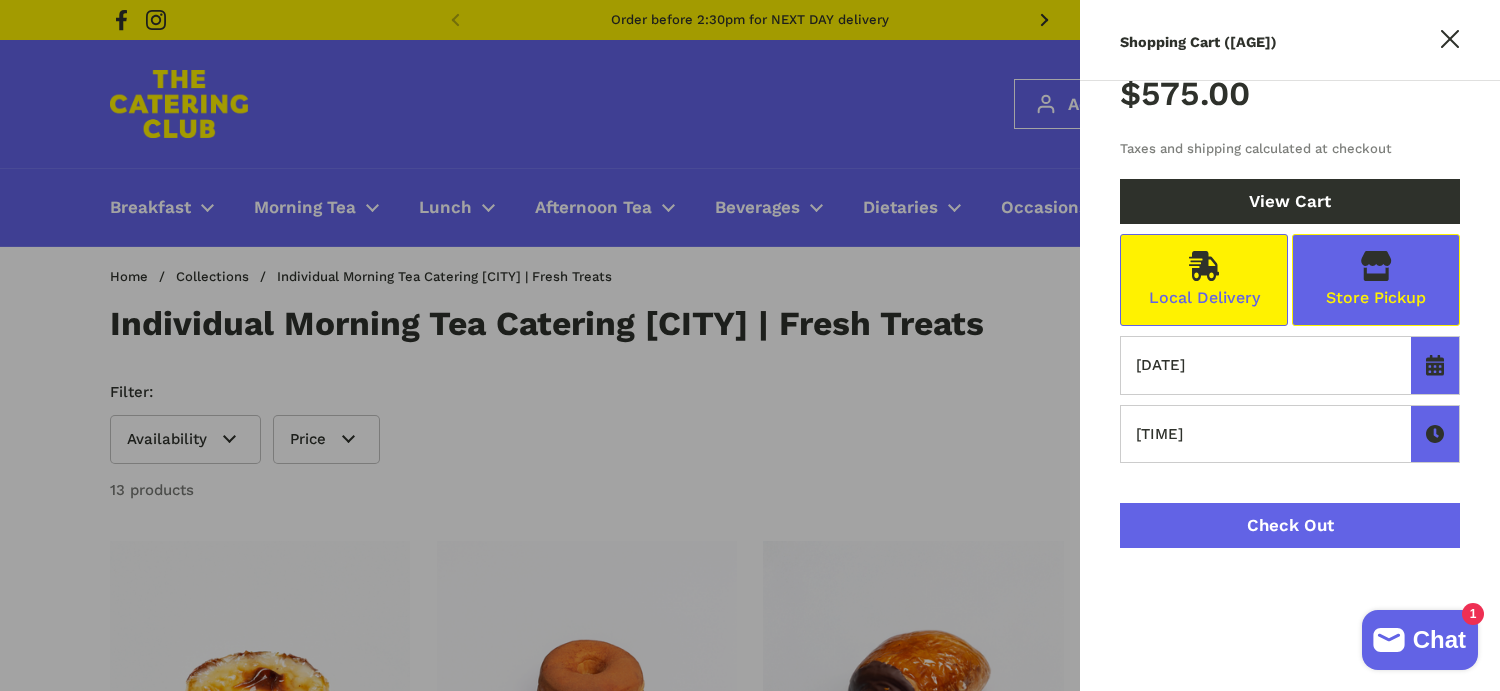 click on "Check Out" at bounding box center [1290, 525] 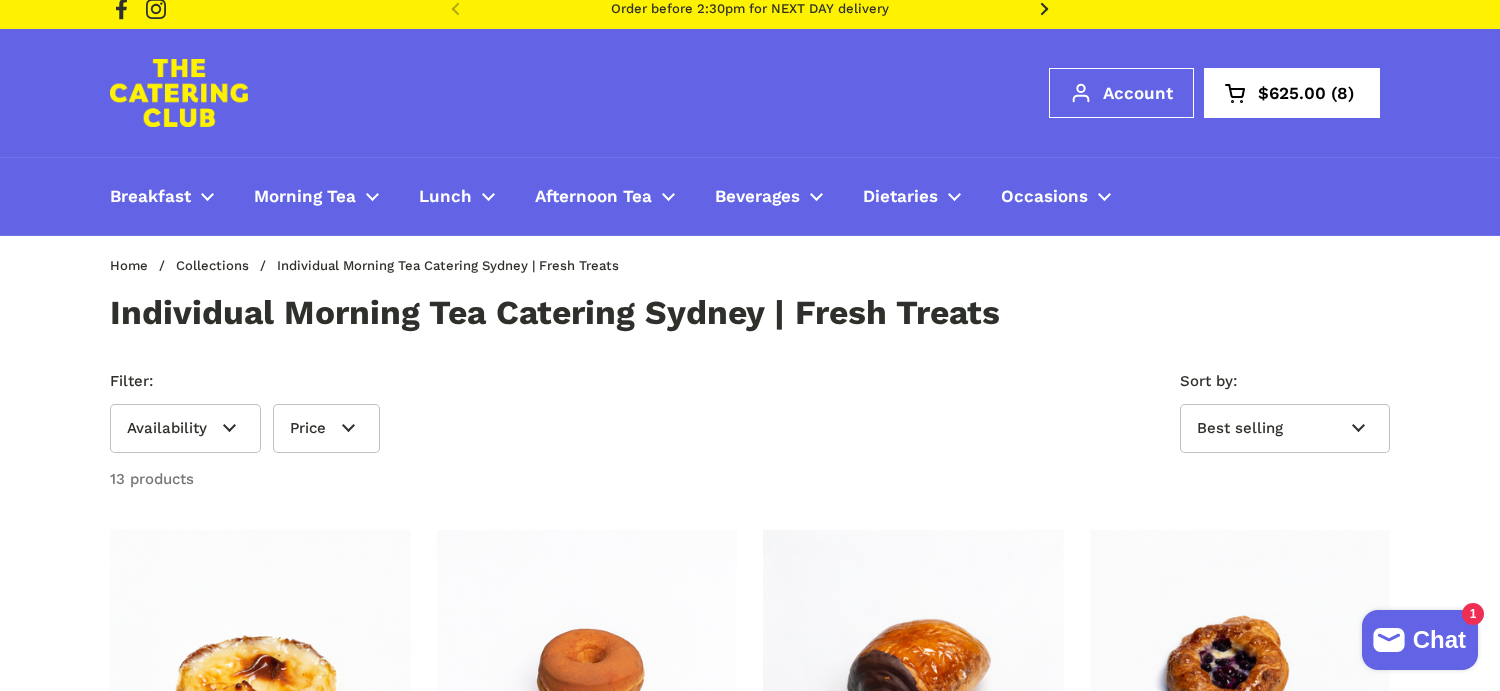 scroll, scrollTop: 0, scrollLeft: 0, axis: both 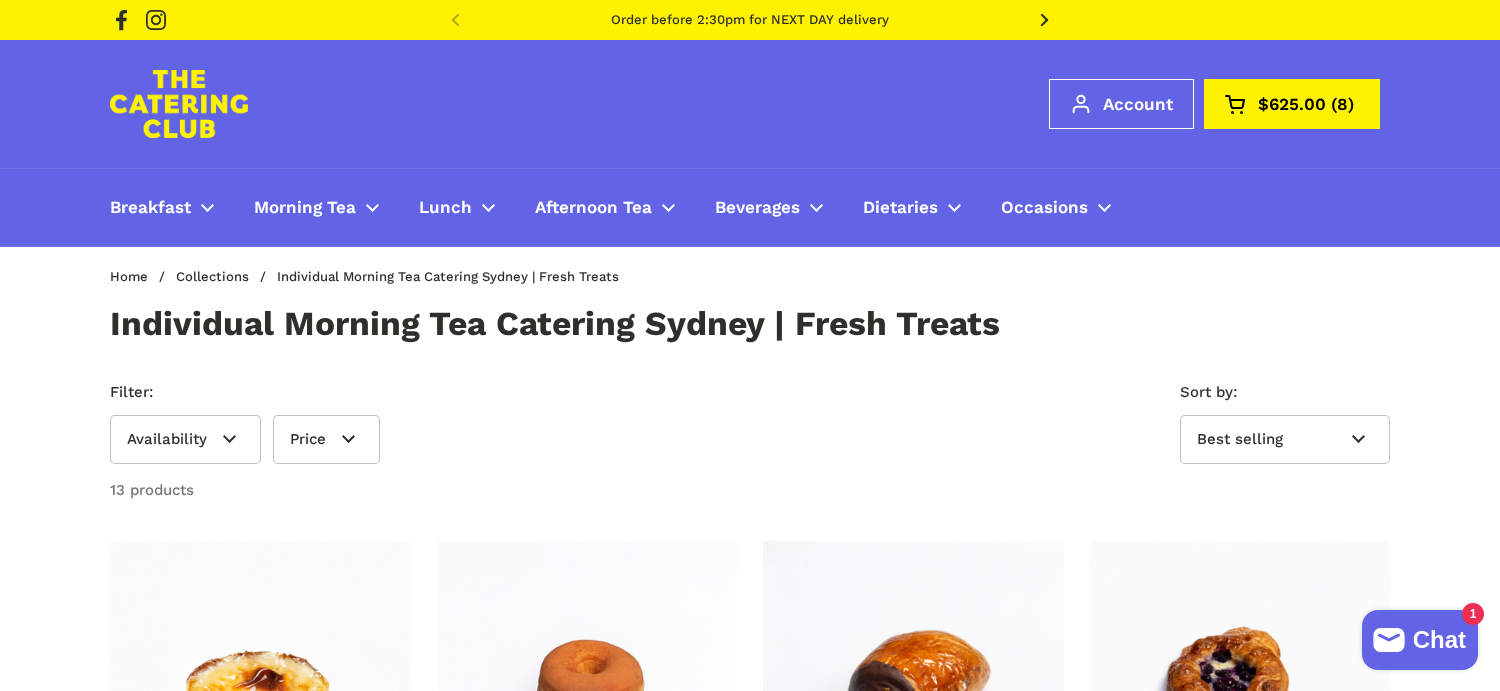 click on "Open cart
$625.00
8" at bounding box center [1292, 104] 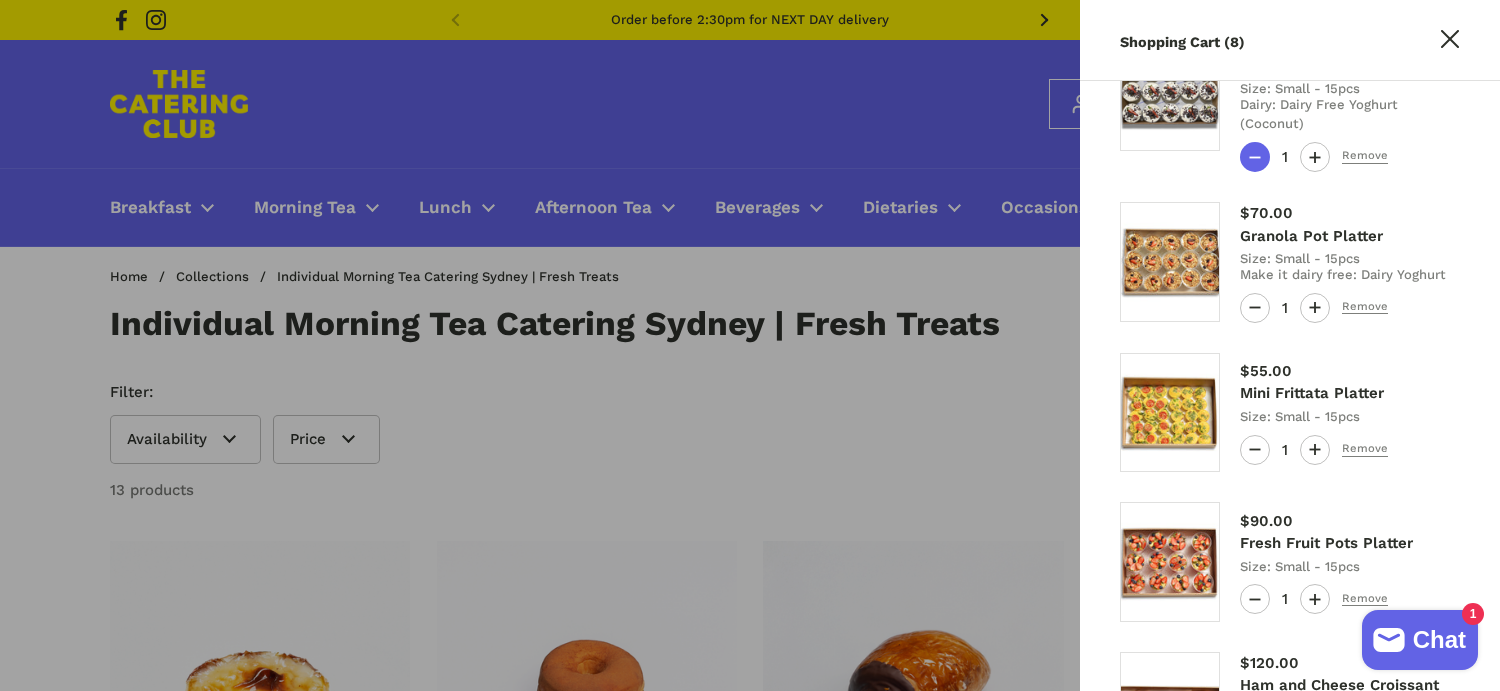 type 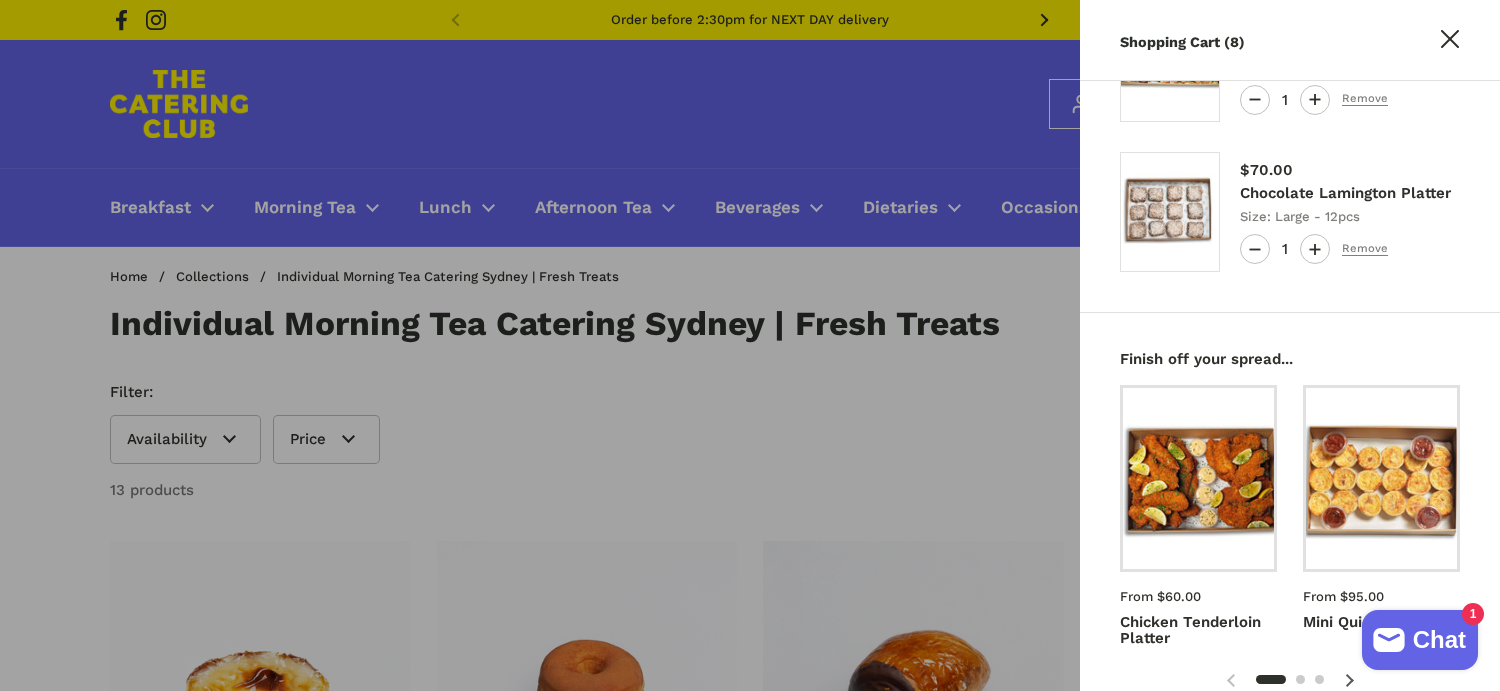 scroll, scrollTop: 1986, scrollLeft: 0, axis: vertical 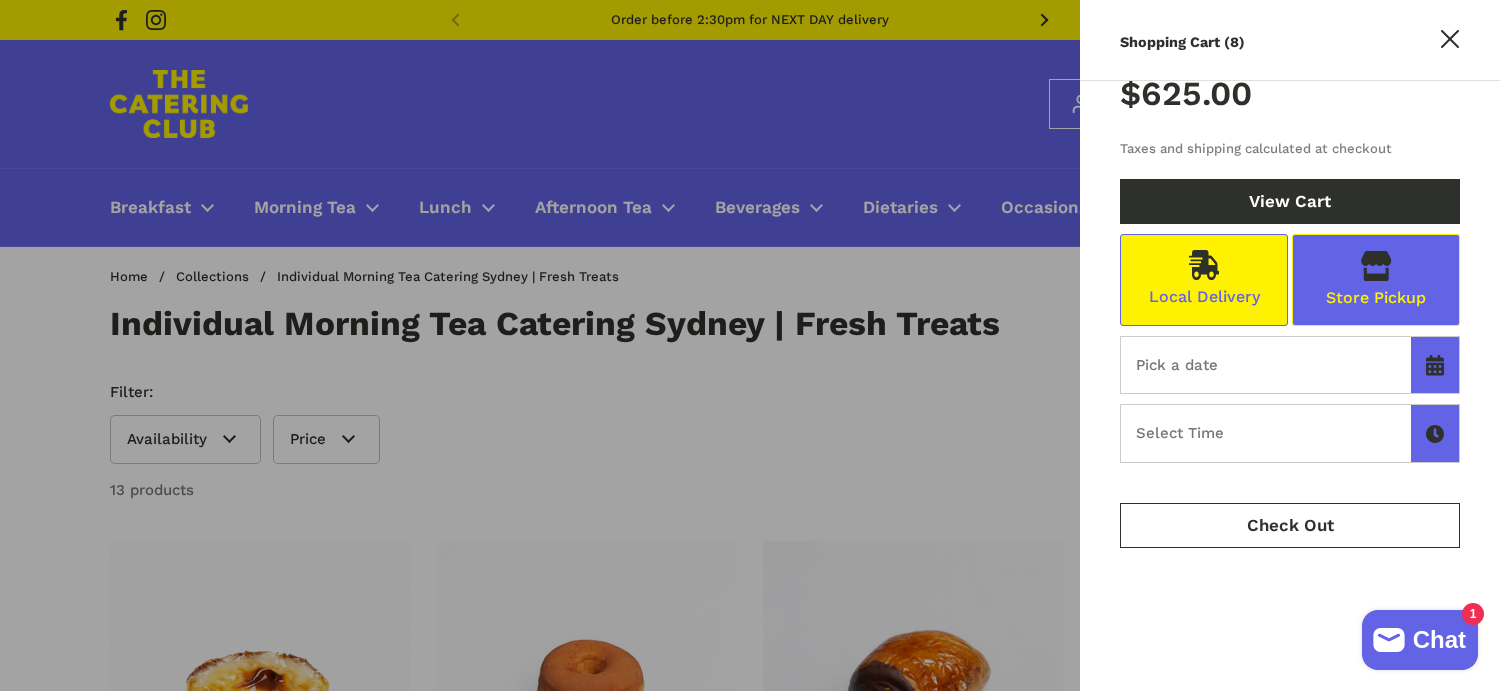 click 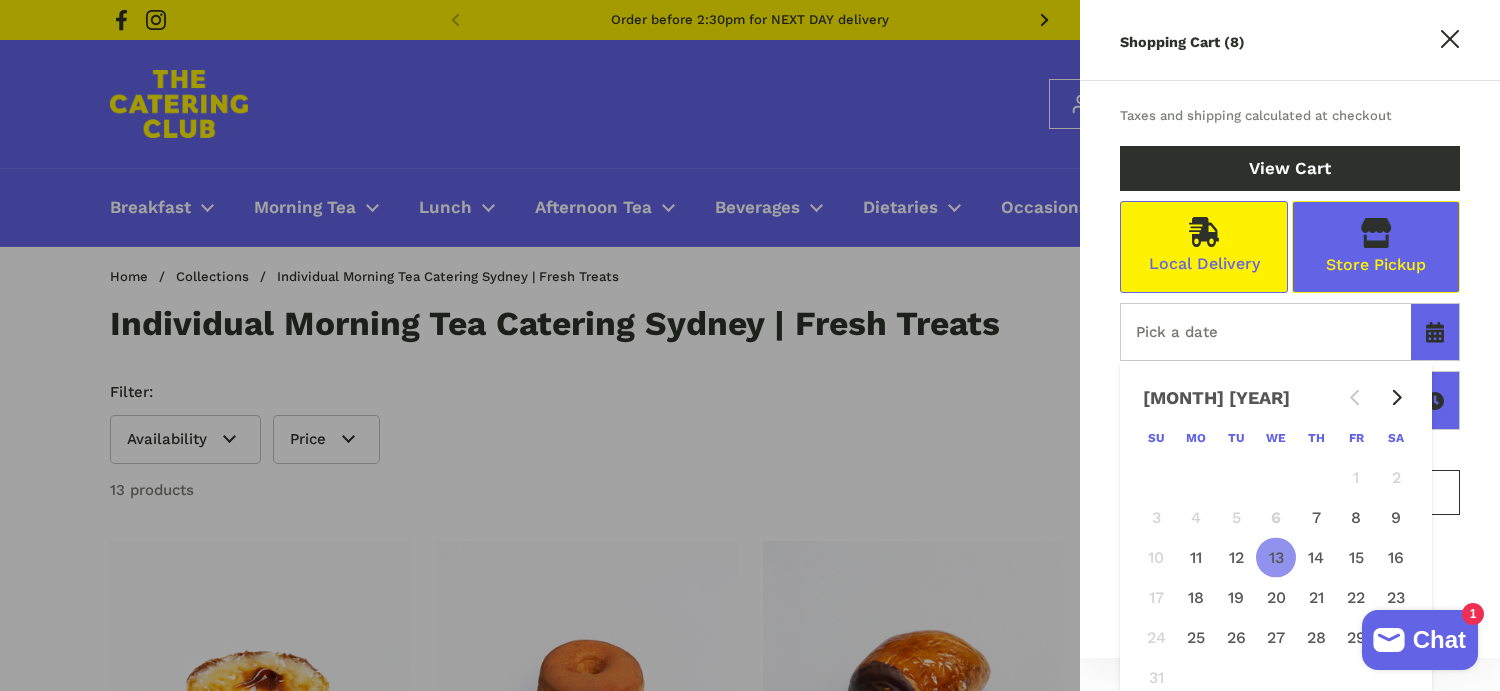 click on "[AGE]" at bounding box center [1276, 557] 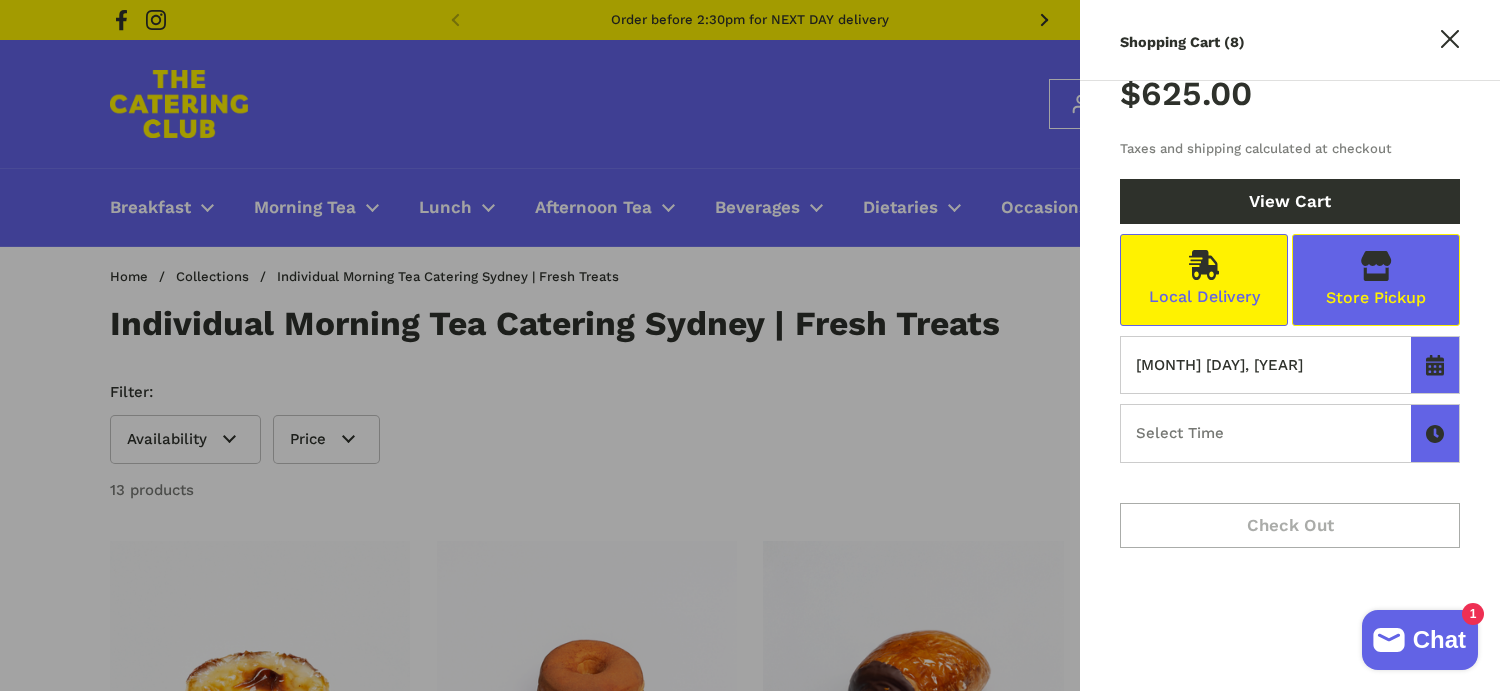 click 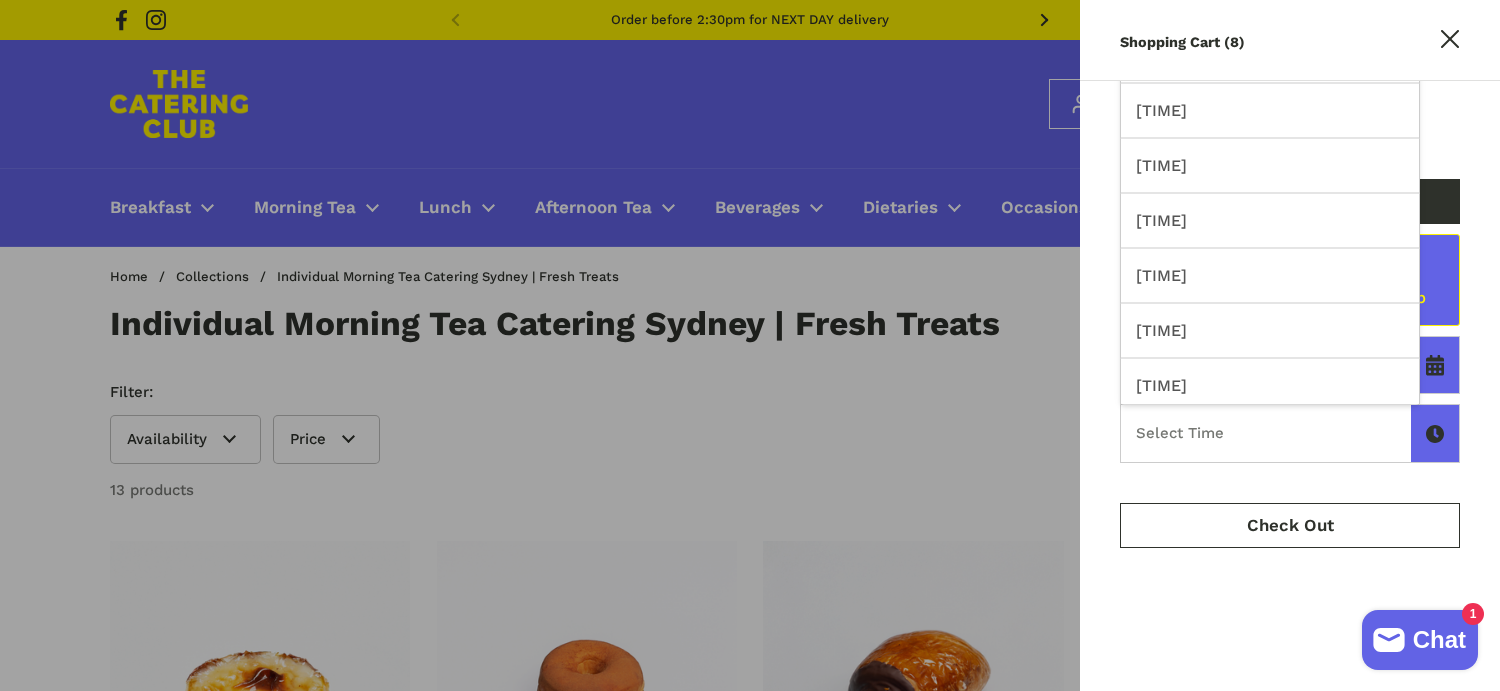 scroll, scrollTop: 41, scrollLeft: 0, axis: vertical 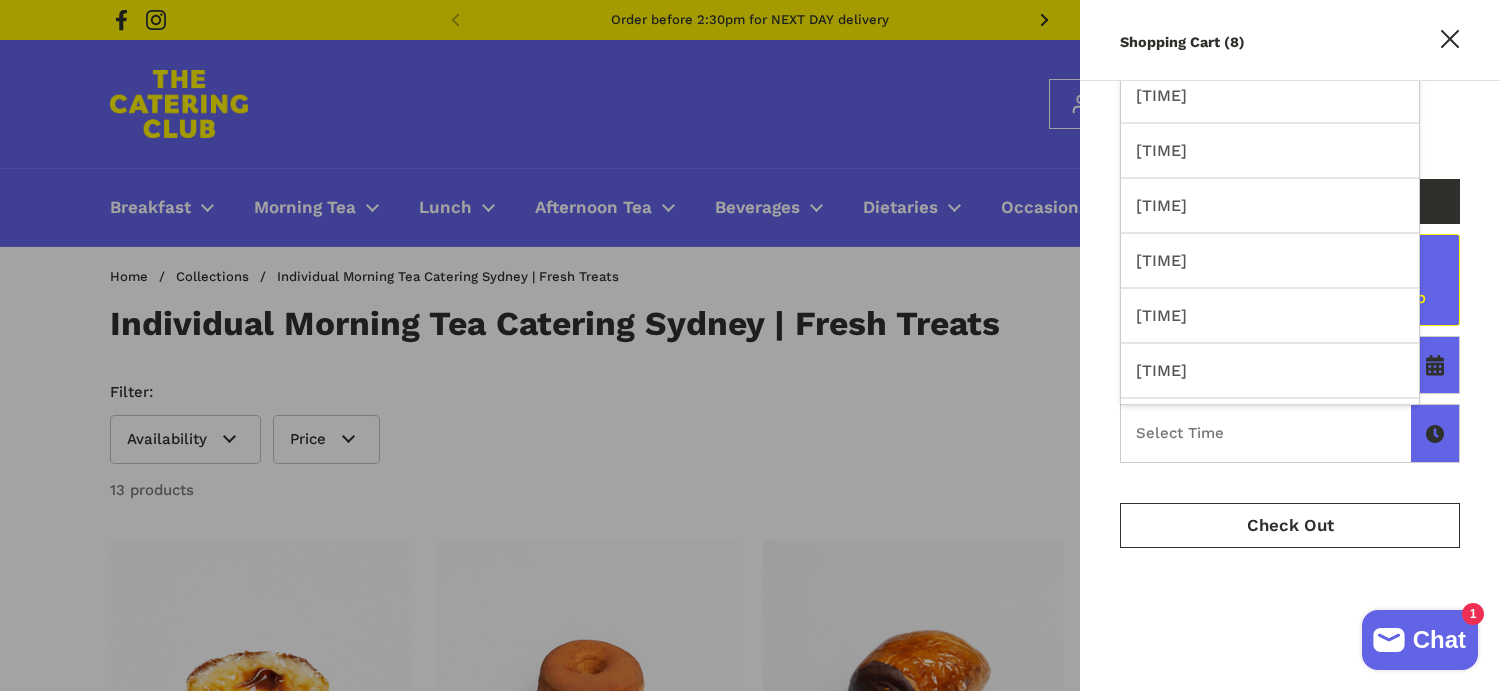 click on "[TIME]" at bounding box center [1270, 370] 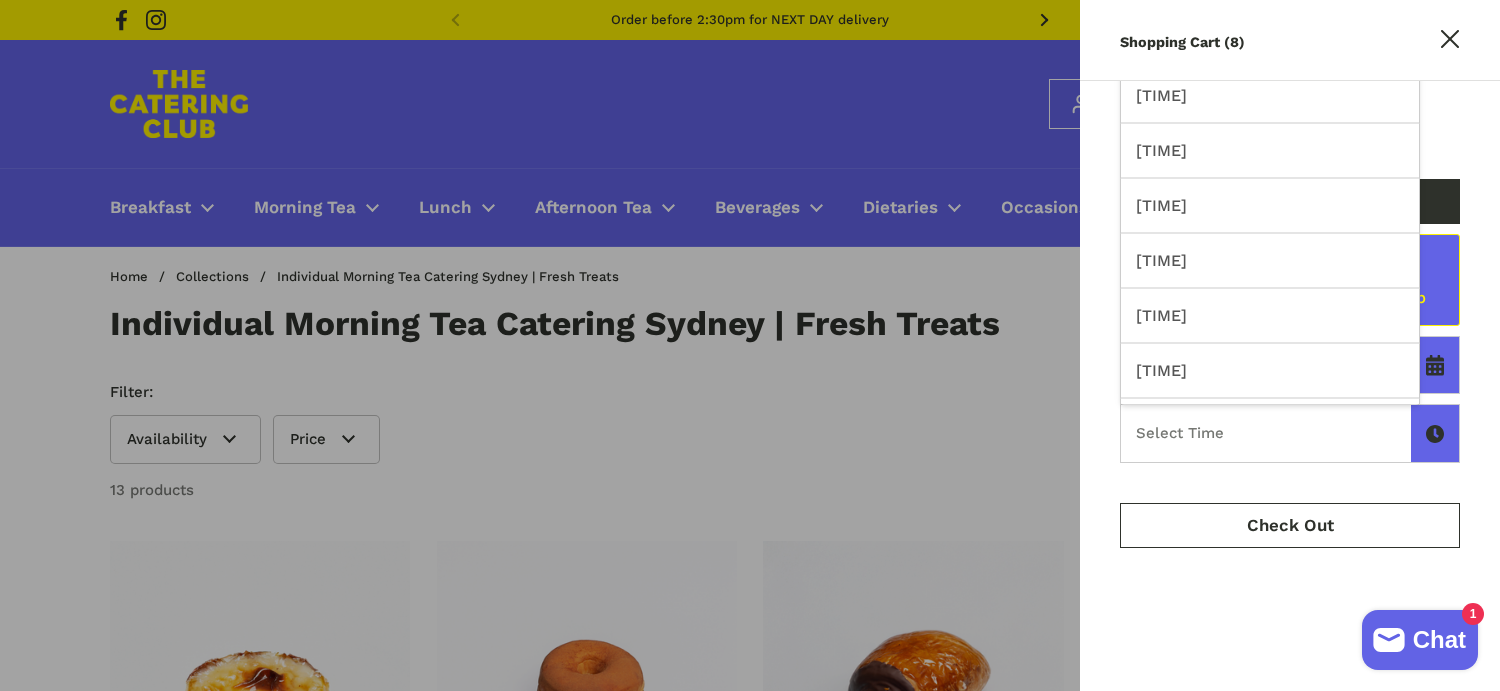 type on "[TIME]" 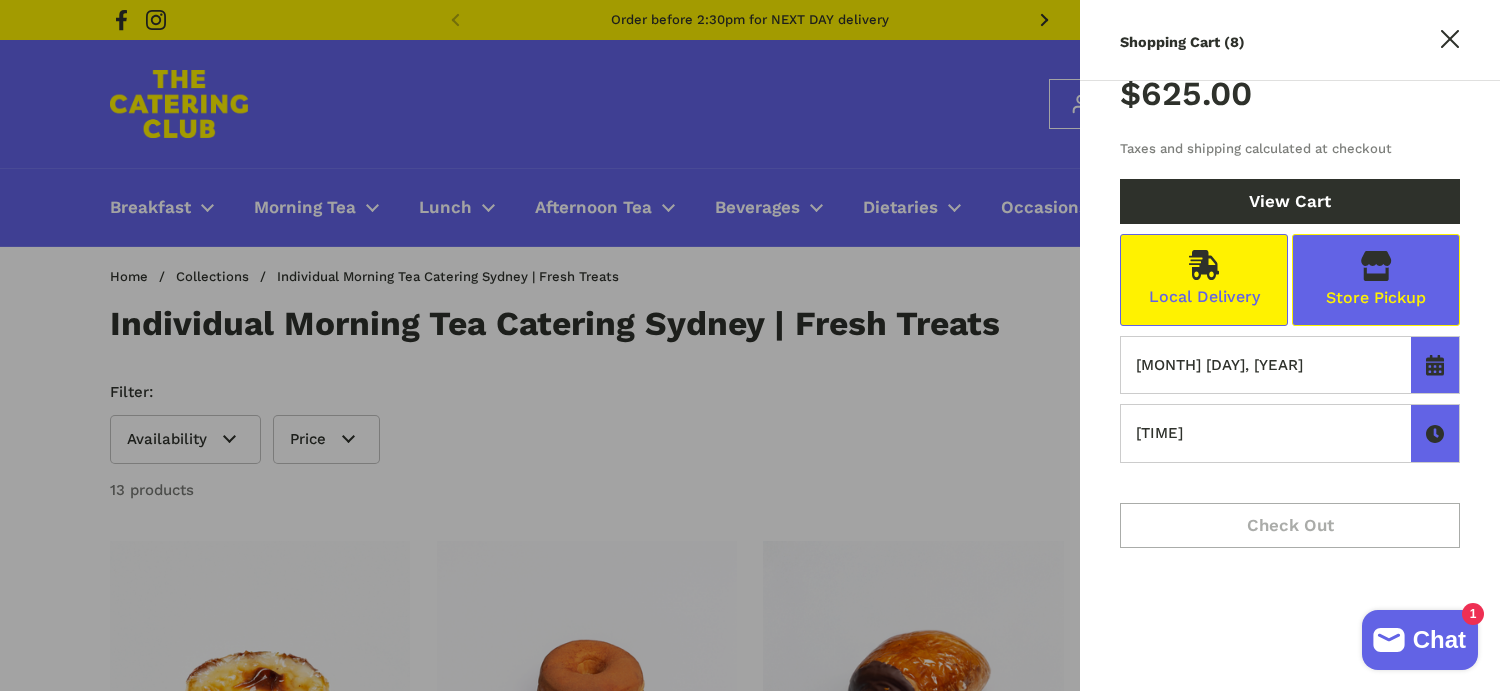 click on "Store Pickup" at bounding box center [1376, 280] 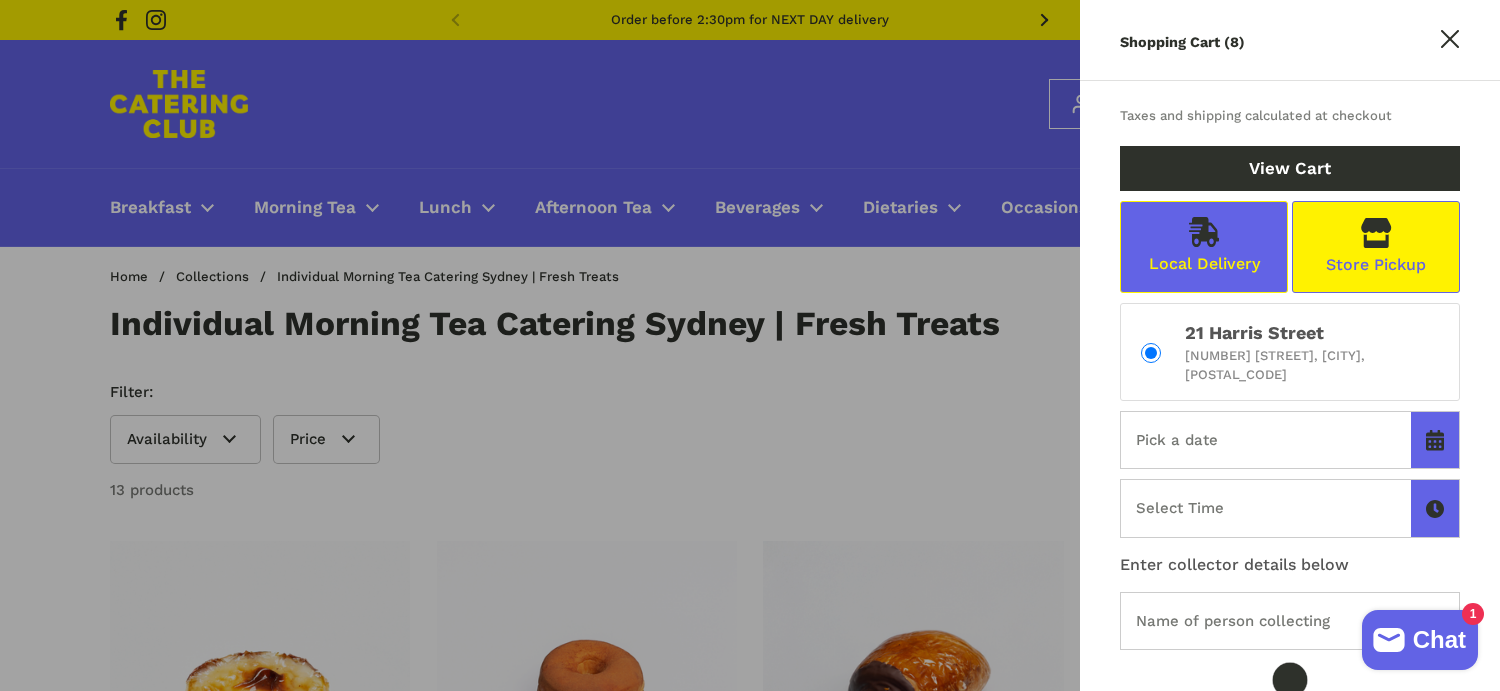 radio on "true" 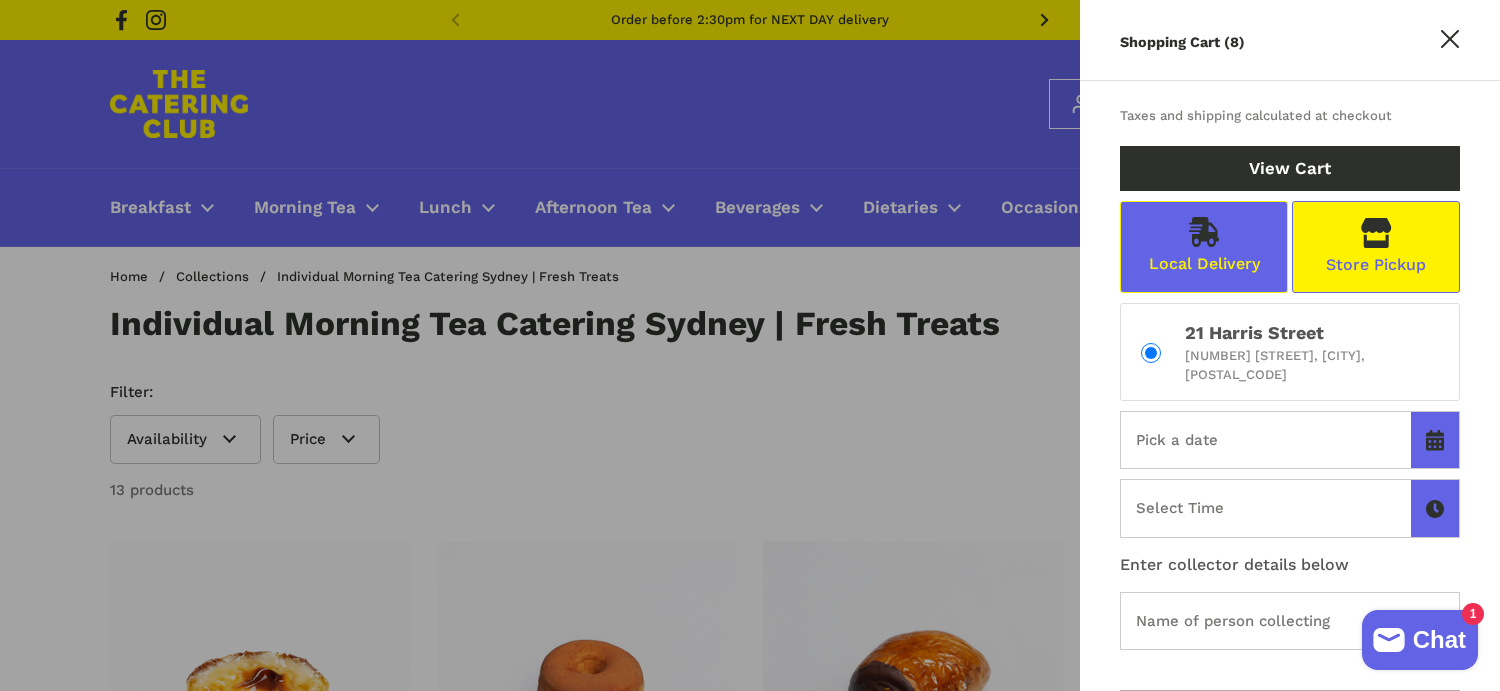 click 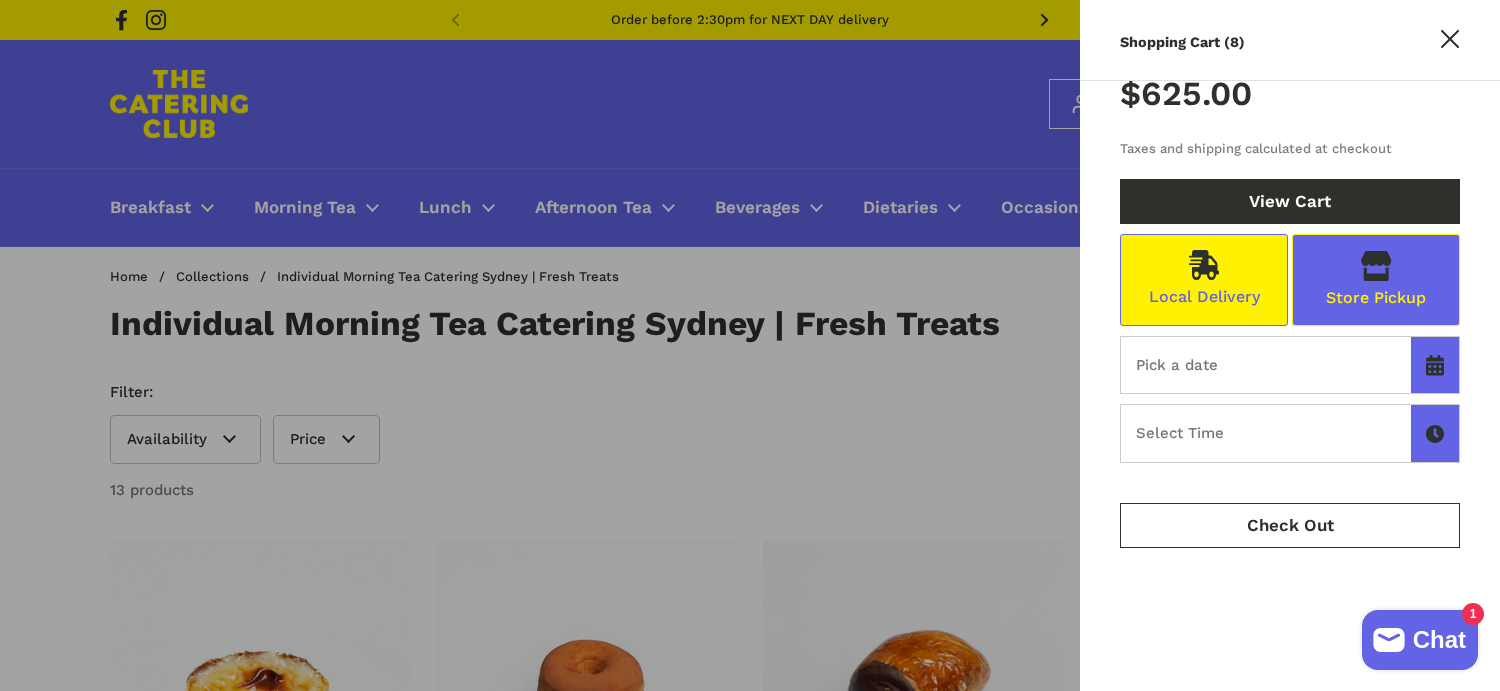 click at bounding box center [1435, 365] 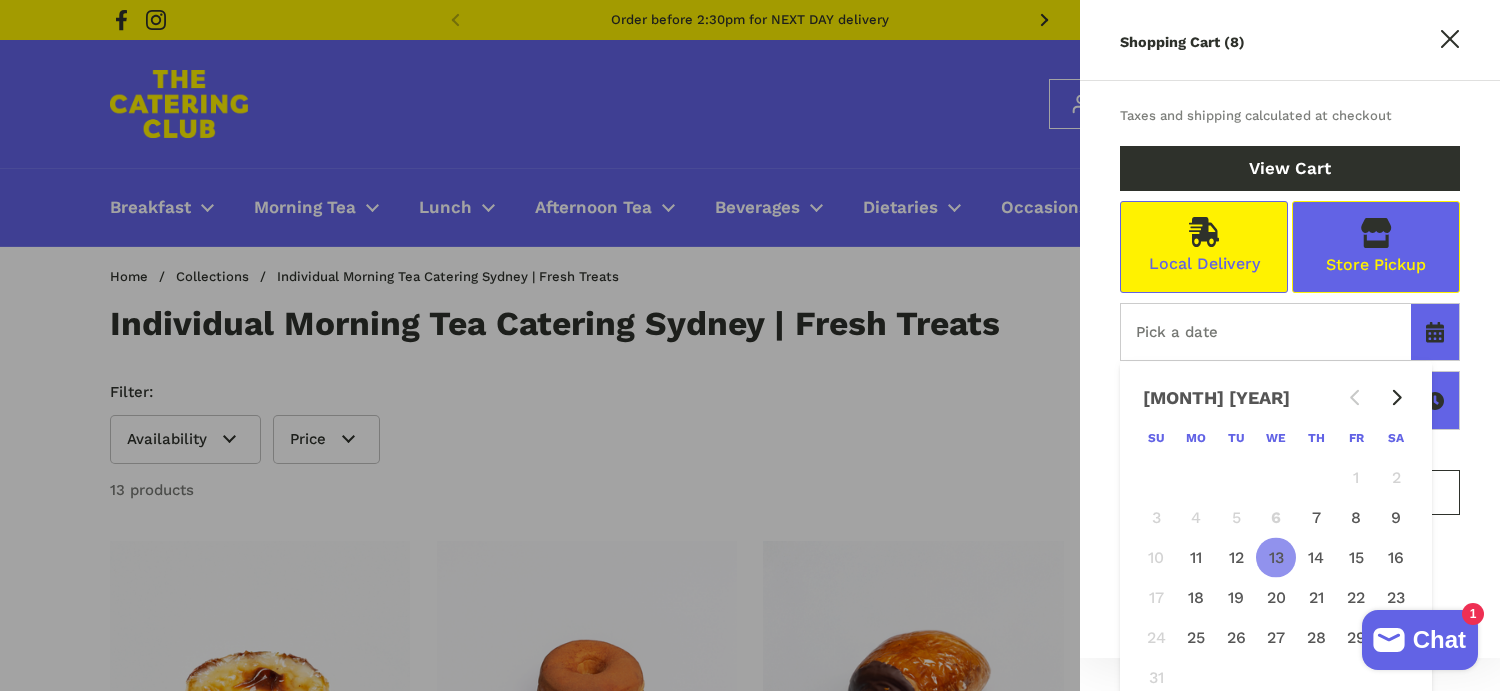 click on "[AGE]" at bounding box center (1276, 557) 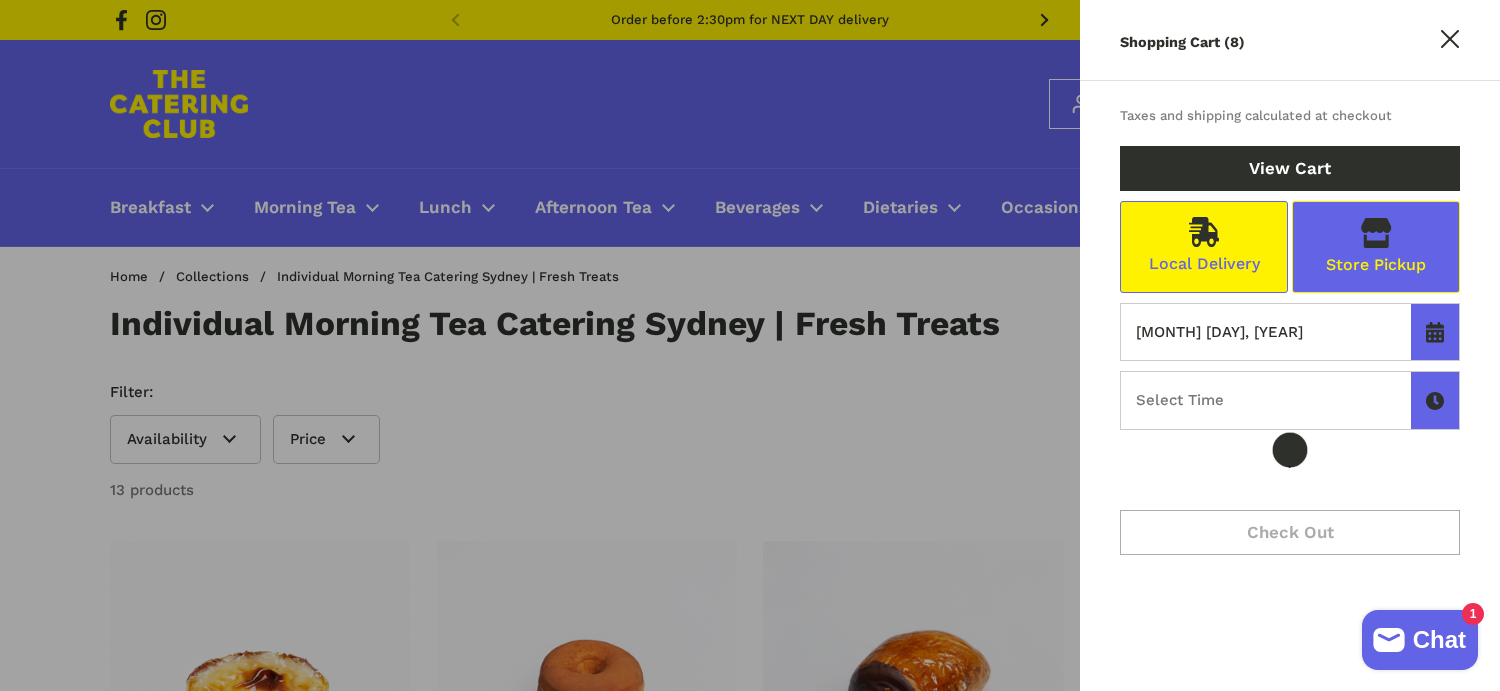 click 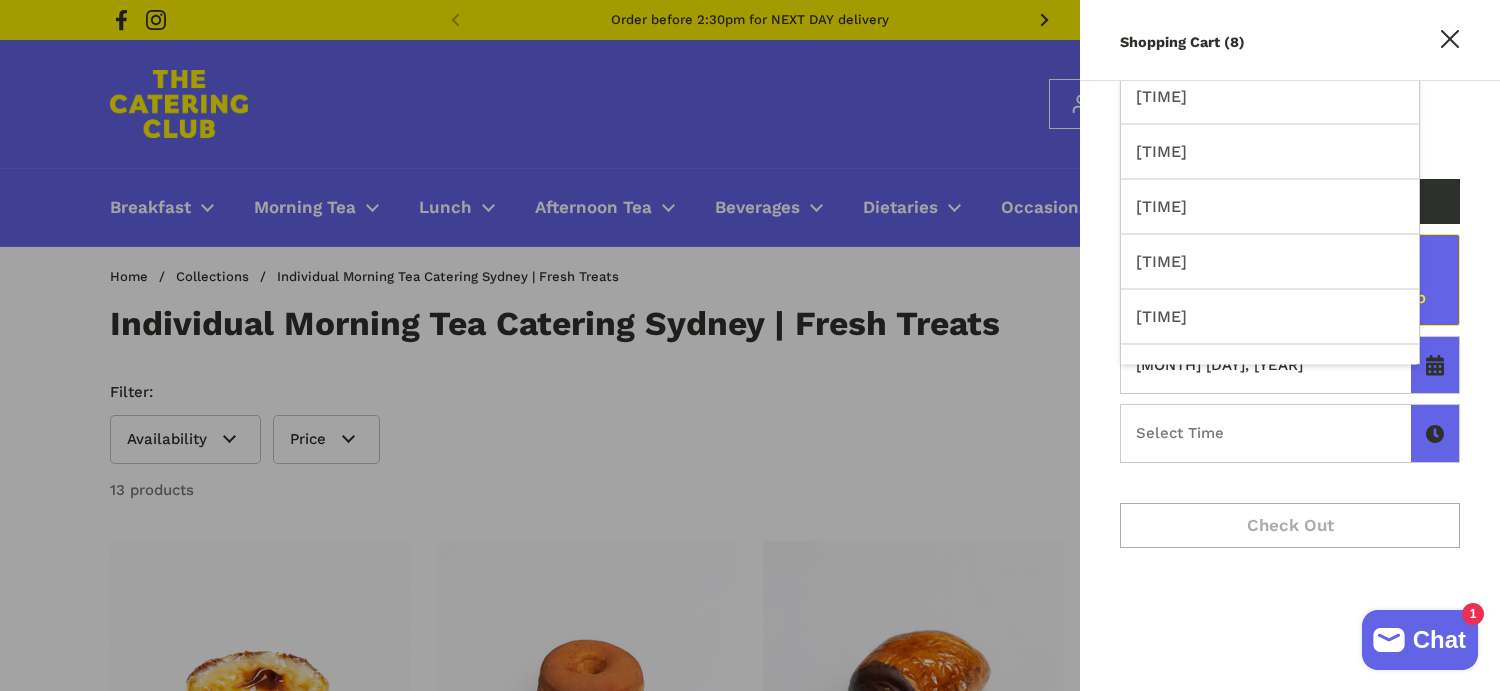 click on "[TIME]" at bounding box center (1270, 261) 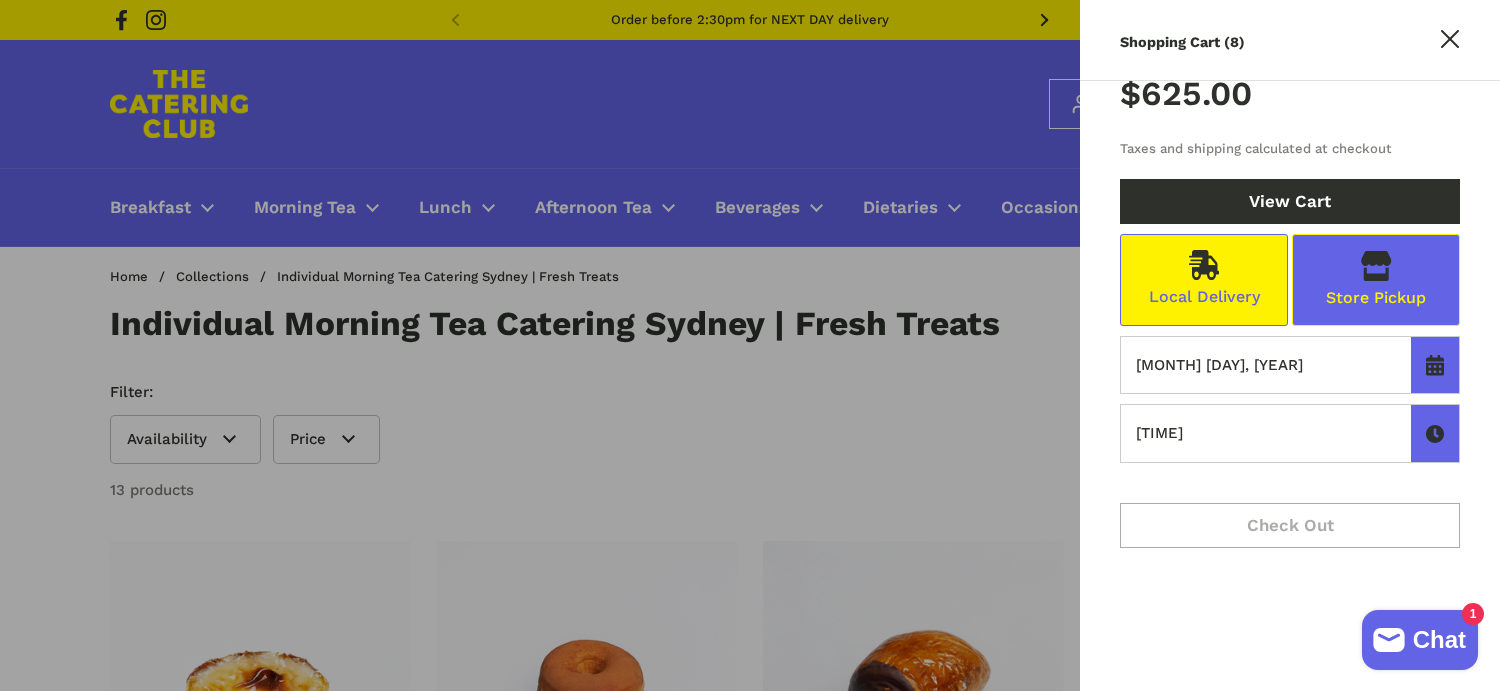 click 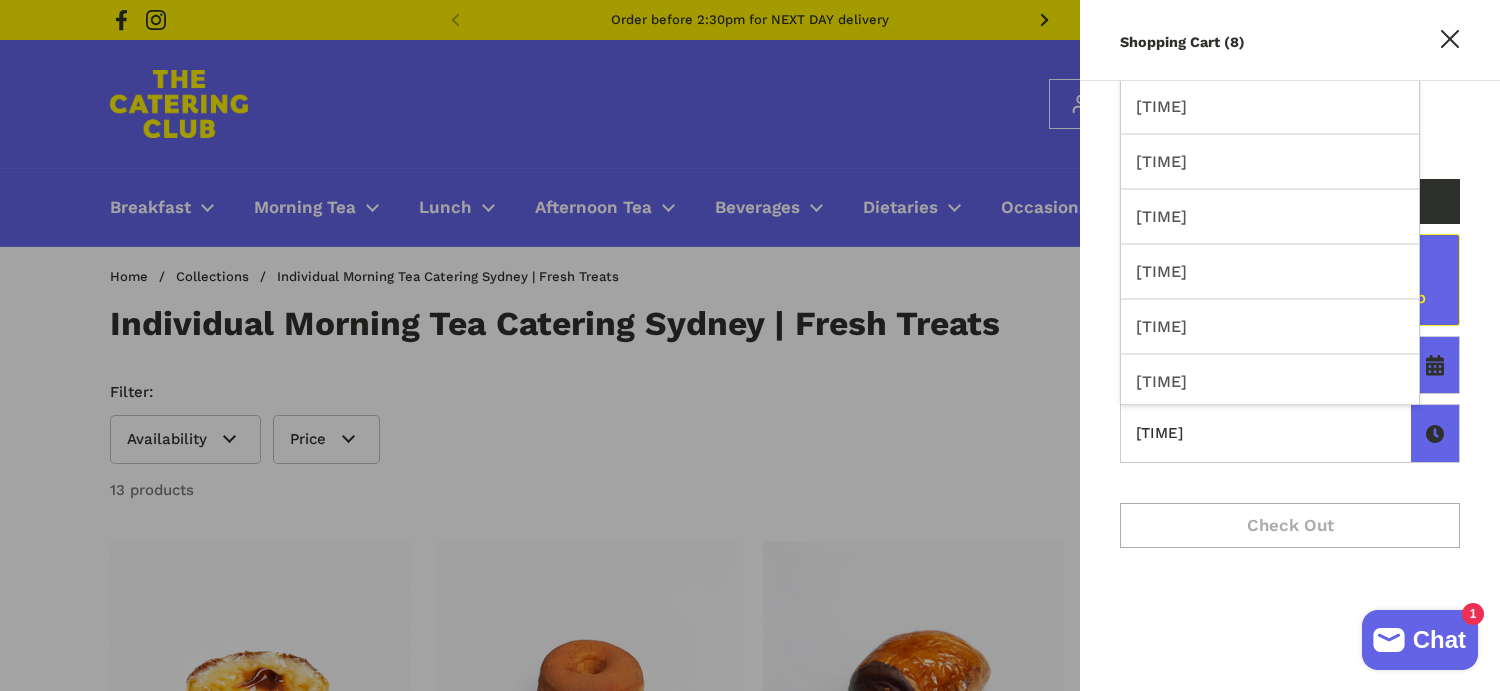 scroll, scrollTop: 87, scrollLeft: 0, axis: vertical 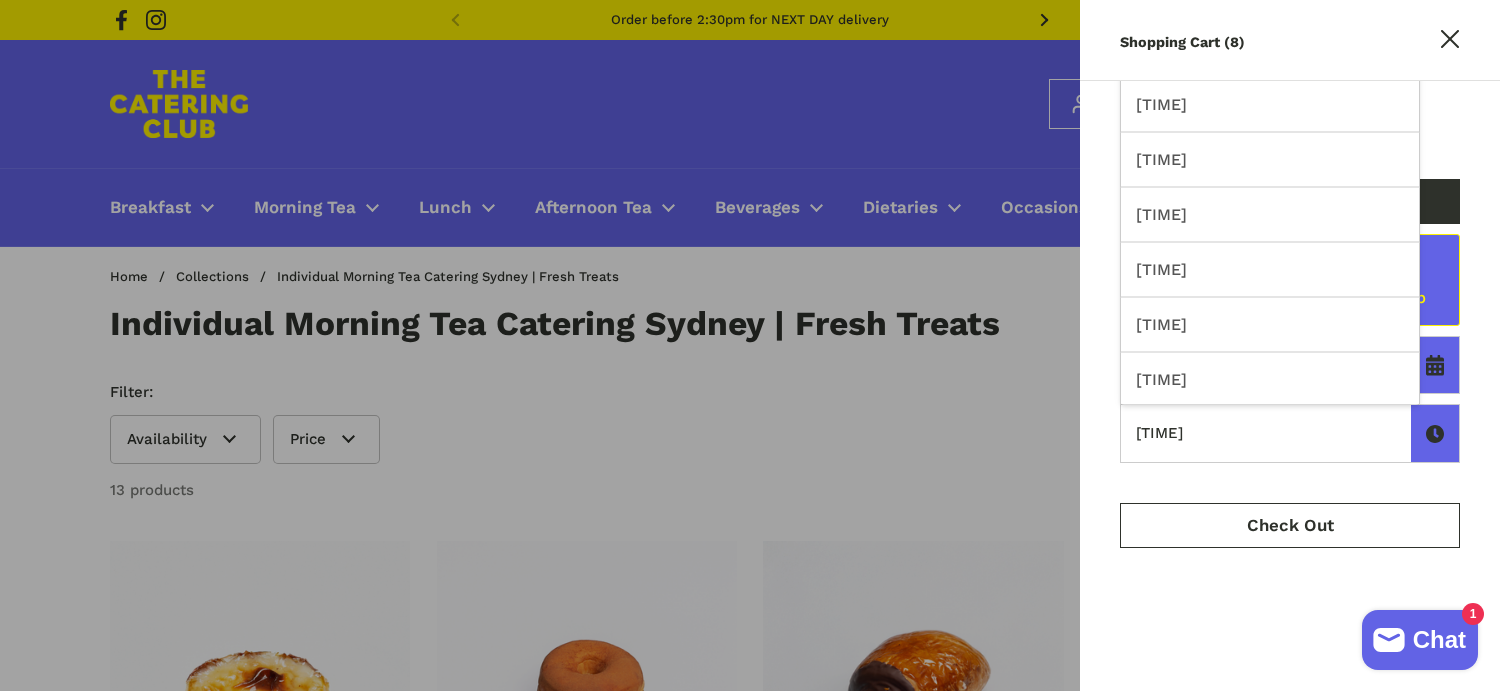 click on "[TIME]" at bounding box center (1270, 324) 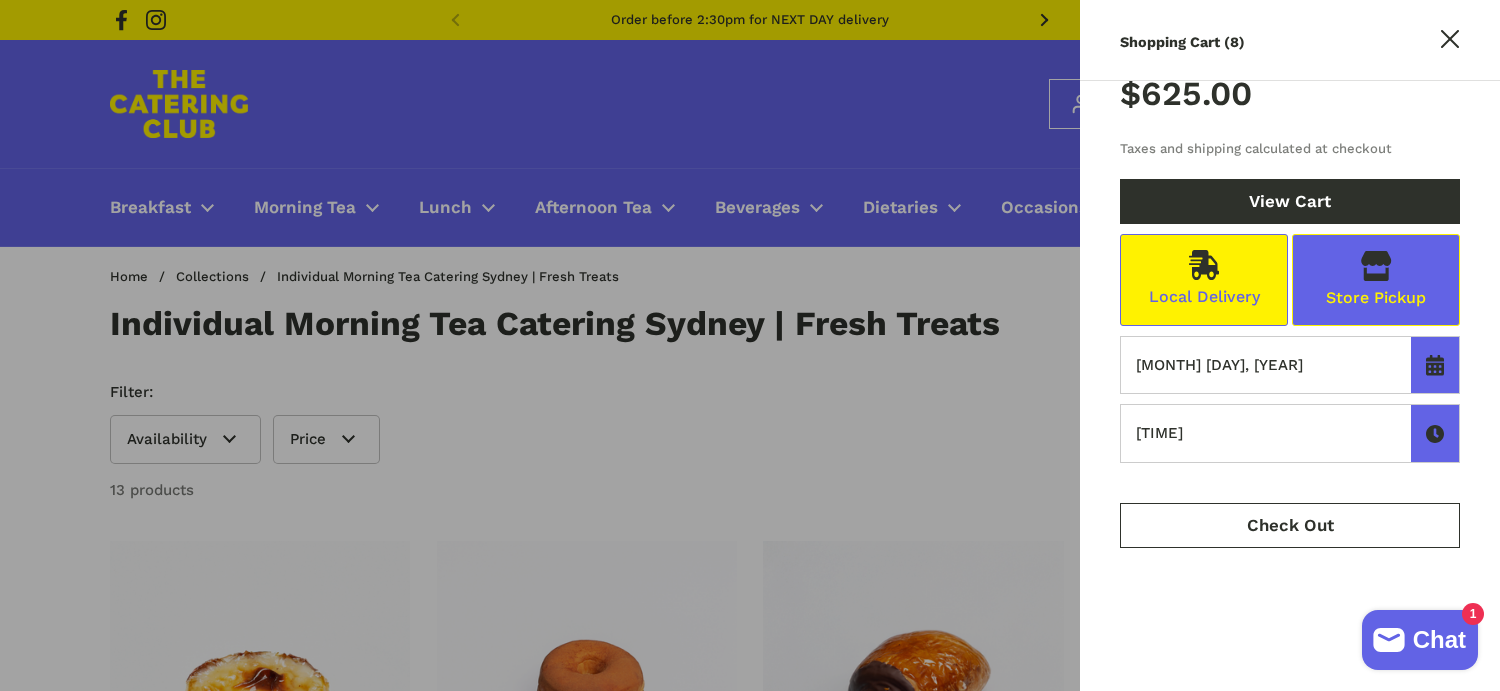 click at bounding box center [1435, 433] 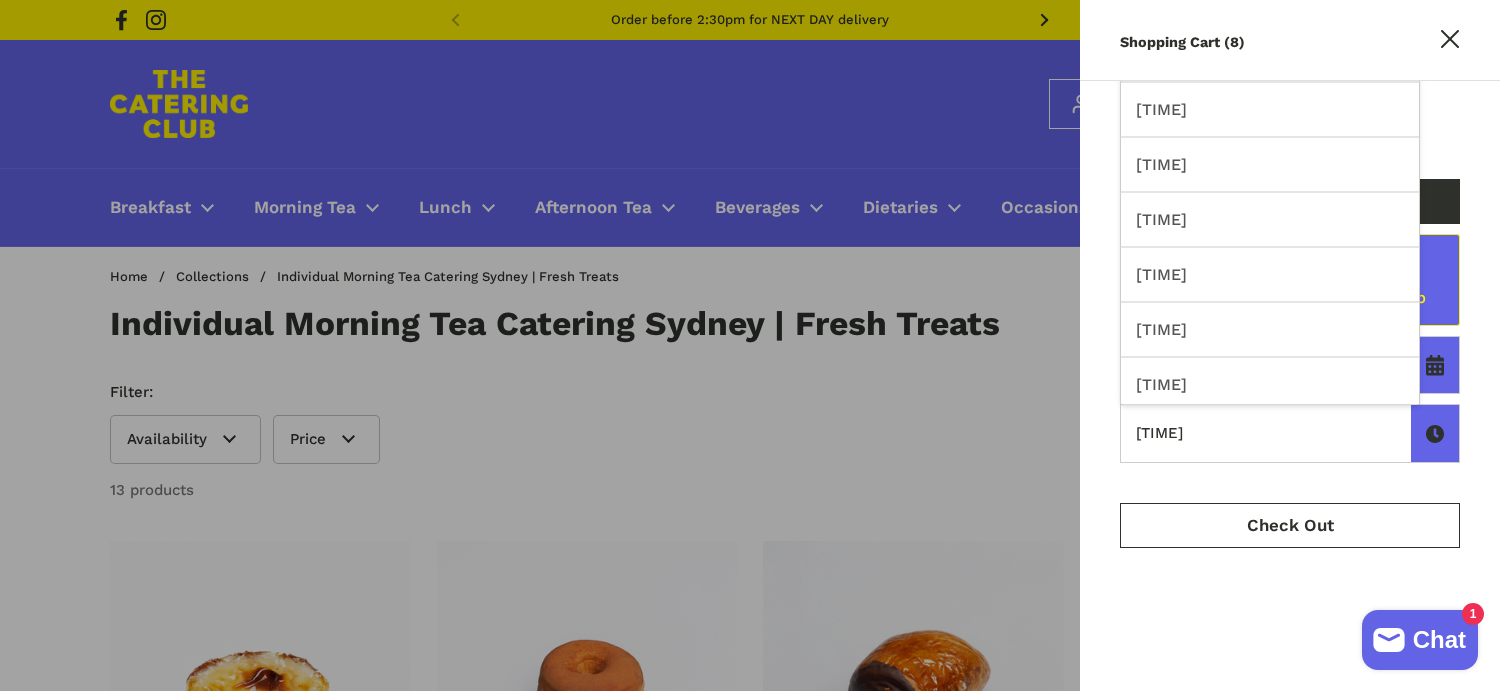 scroll, scrollTop: 101, scrollLeft: 0, axis: vertical 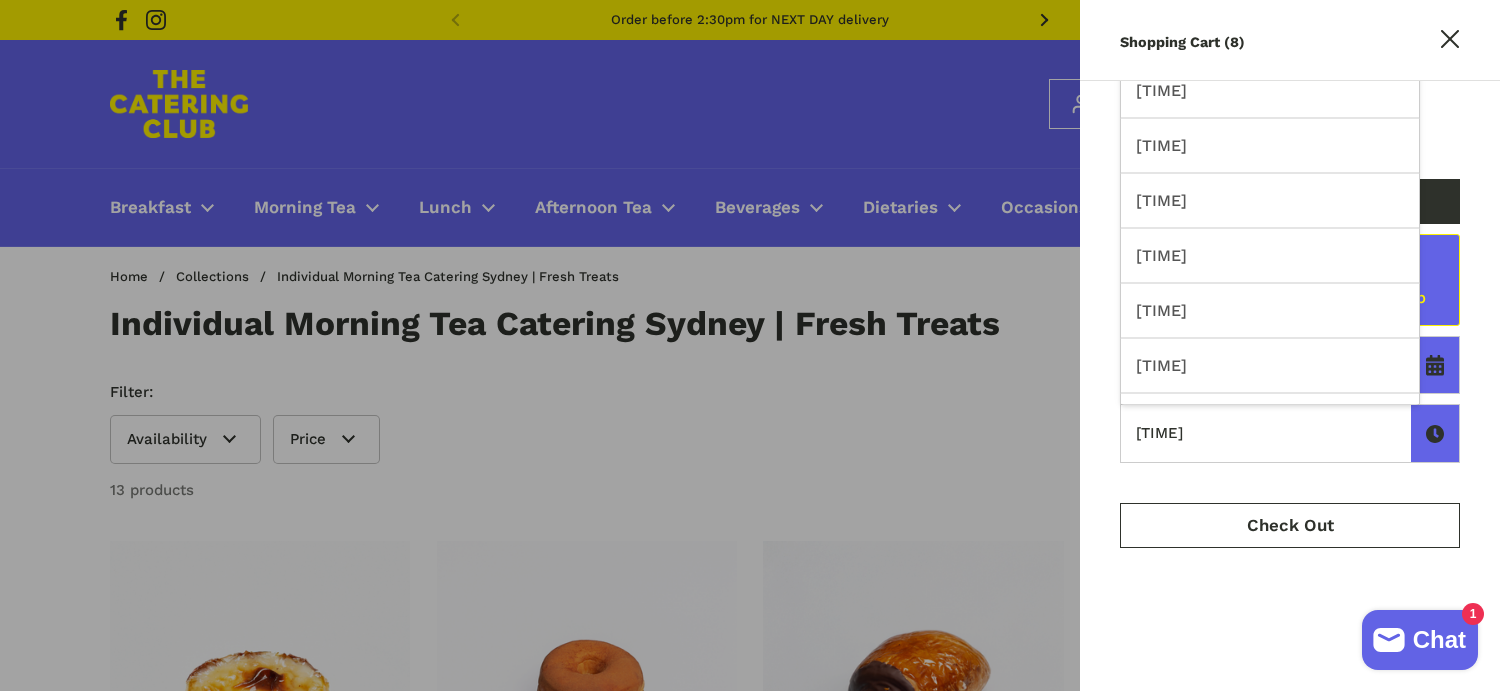 click on "Local Delivery Store Pickup Aug 13, 2025 8:30 AM 7:00 AM 7:15 AM 7:30 AM 7:45 AM 8:00 AM 8:15 AM 8:30 AM 8:45 AM 9:00 AM 9:15 AM 9:30 AM 9:45 AM 10:00 AM 10:15 AM 10:30 AM 10:45 AM 11:00 AM 11:15 AM 11:30 AM 11:45 AM 12:00 PM 12:15 PM 12:30 PM 12:45 PM 1:00 PM 1:15 PM 1:30 PM 1:45 PM 2:00 PM 2:15 PM 2:30 PM 2:45 PM 3:00 PM 3:15 PM 3:30 PM 3:45 PM 4:00 PM" at bounding box center (1290, 363) 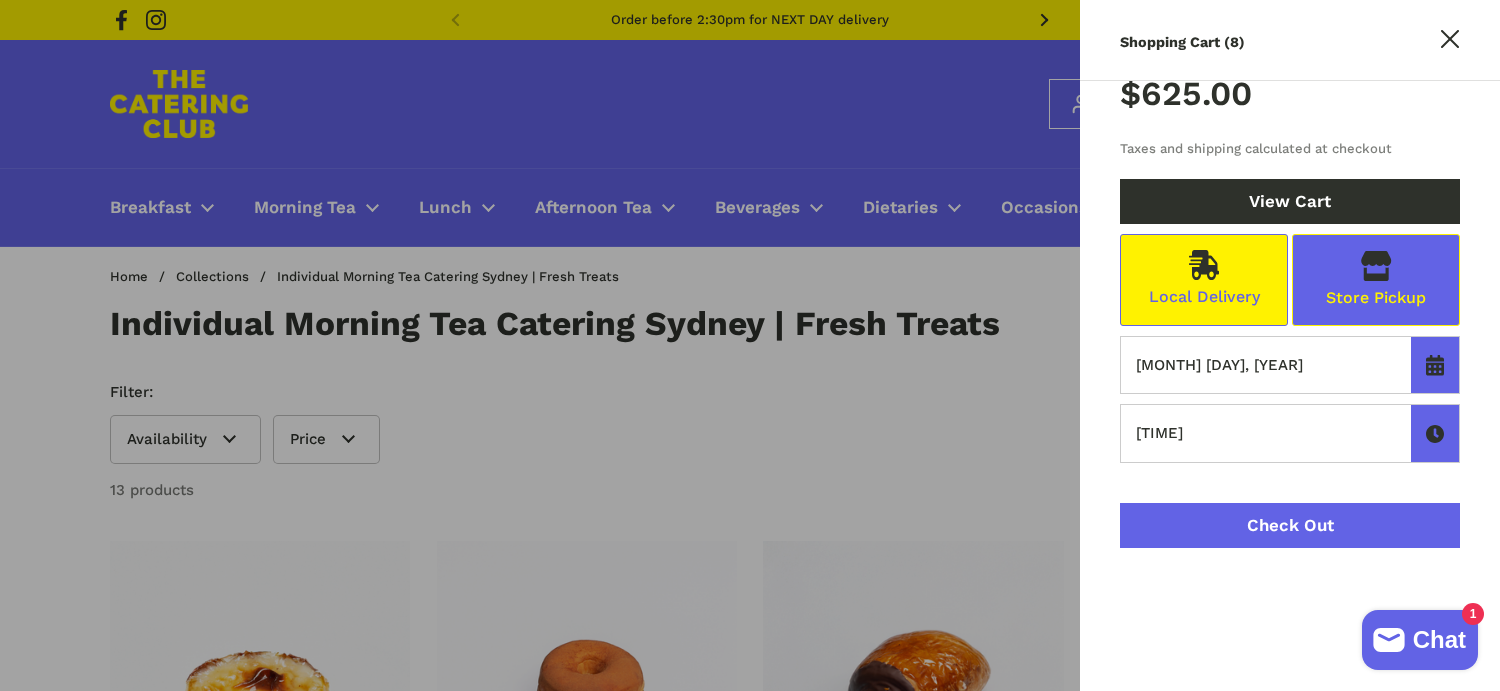 click on "Check Out" at bounding box center (1290, 525) 